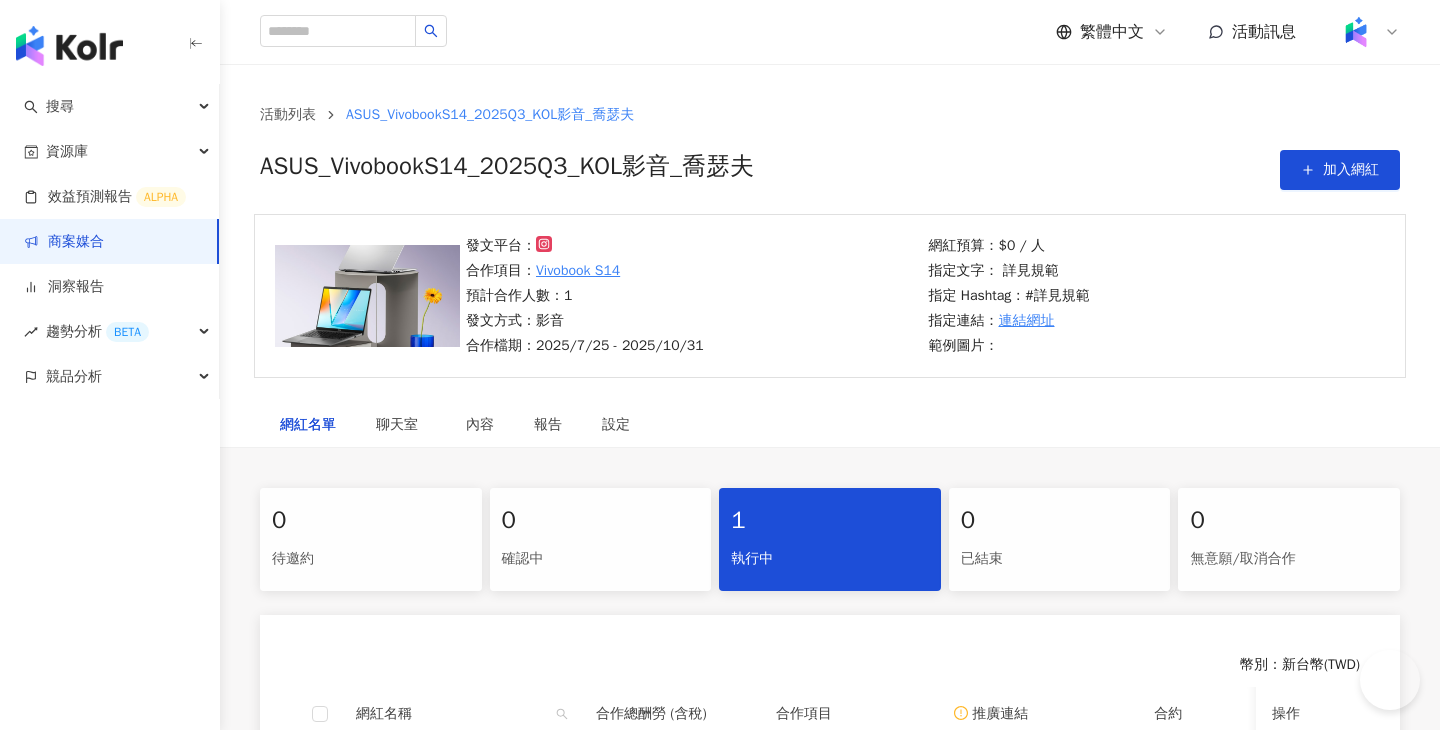 scroll, scrollTop: 0, scrollLeft: 0, axis: both 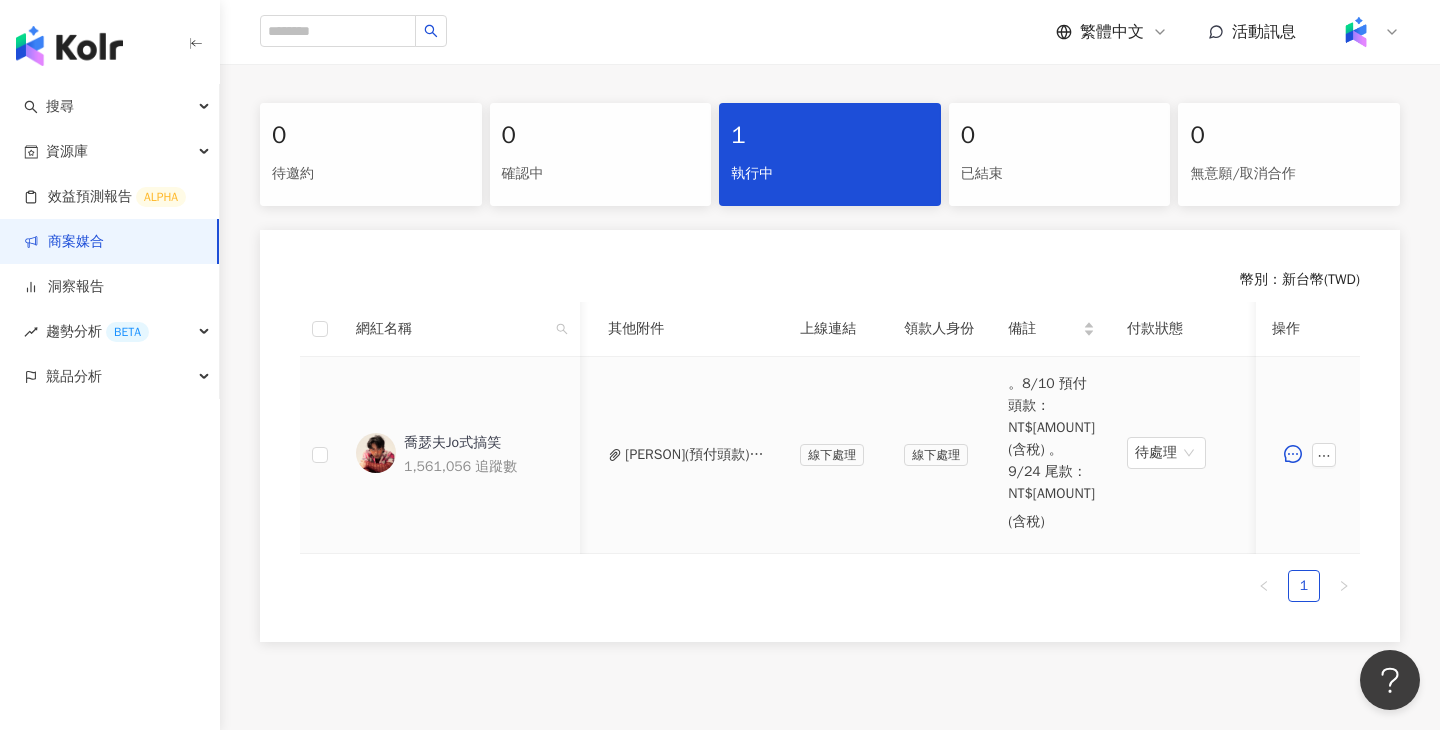 click on "喬瑟夫(預付頭款)_PJ0001612 ASUS_RJ18969945.pdf" at bounding box center [696, 455] 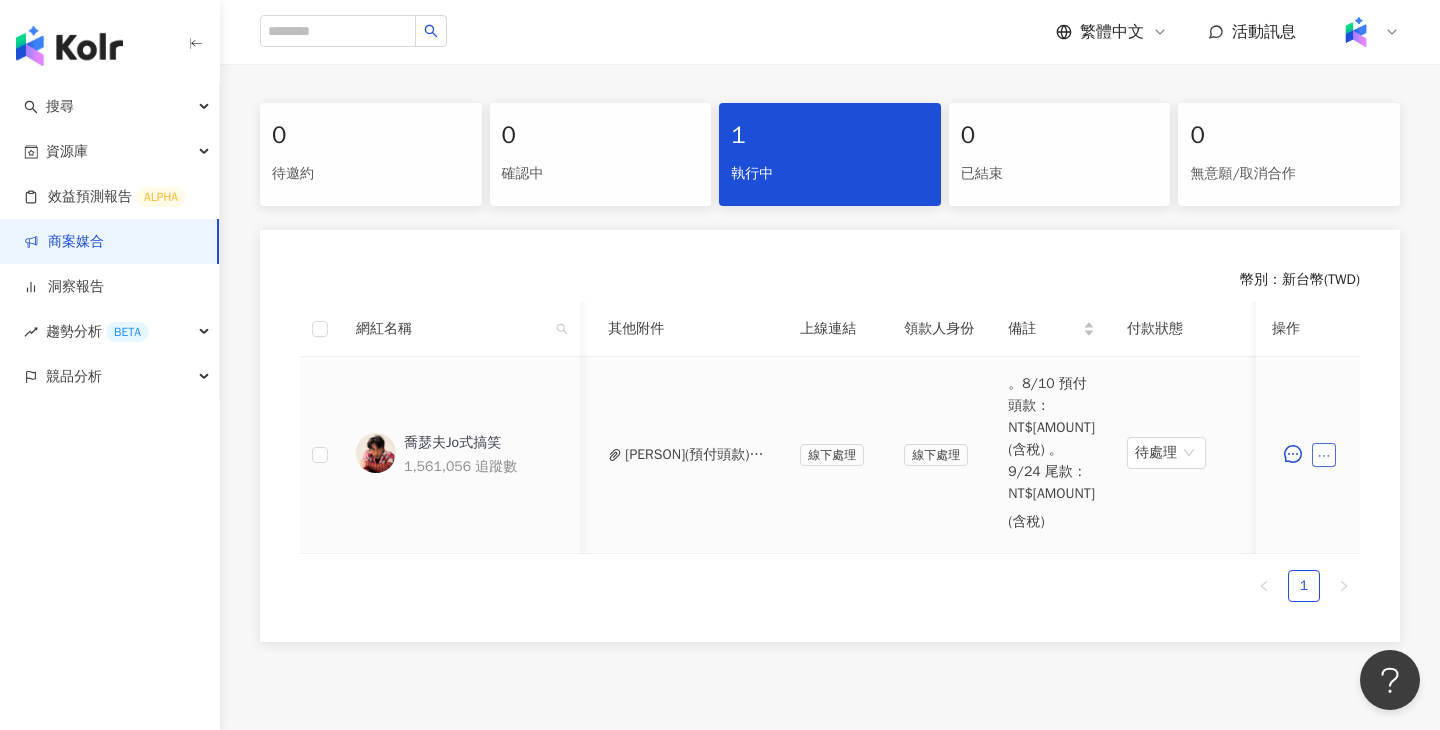 click 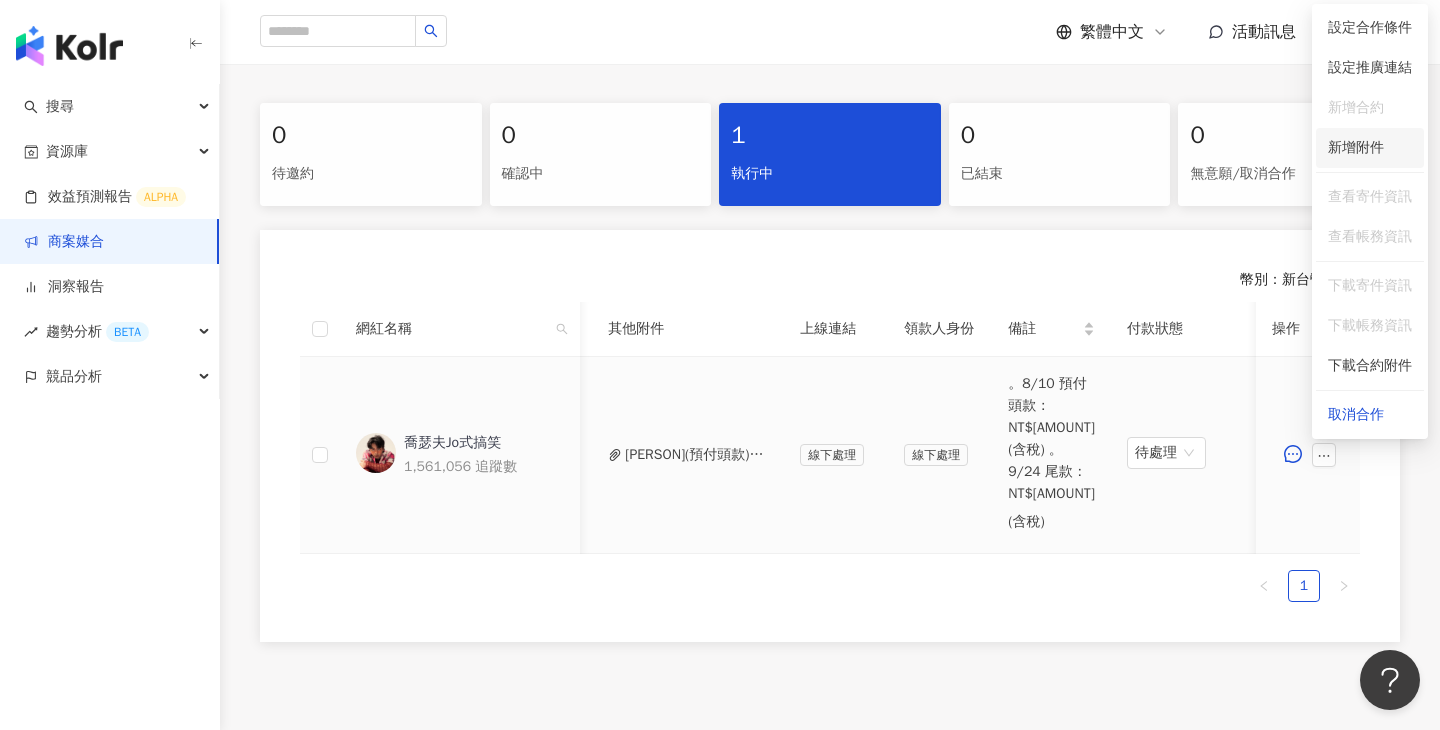 click on "新增附件" at bounding box center (1370, 148) 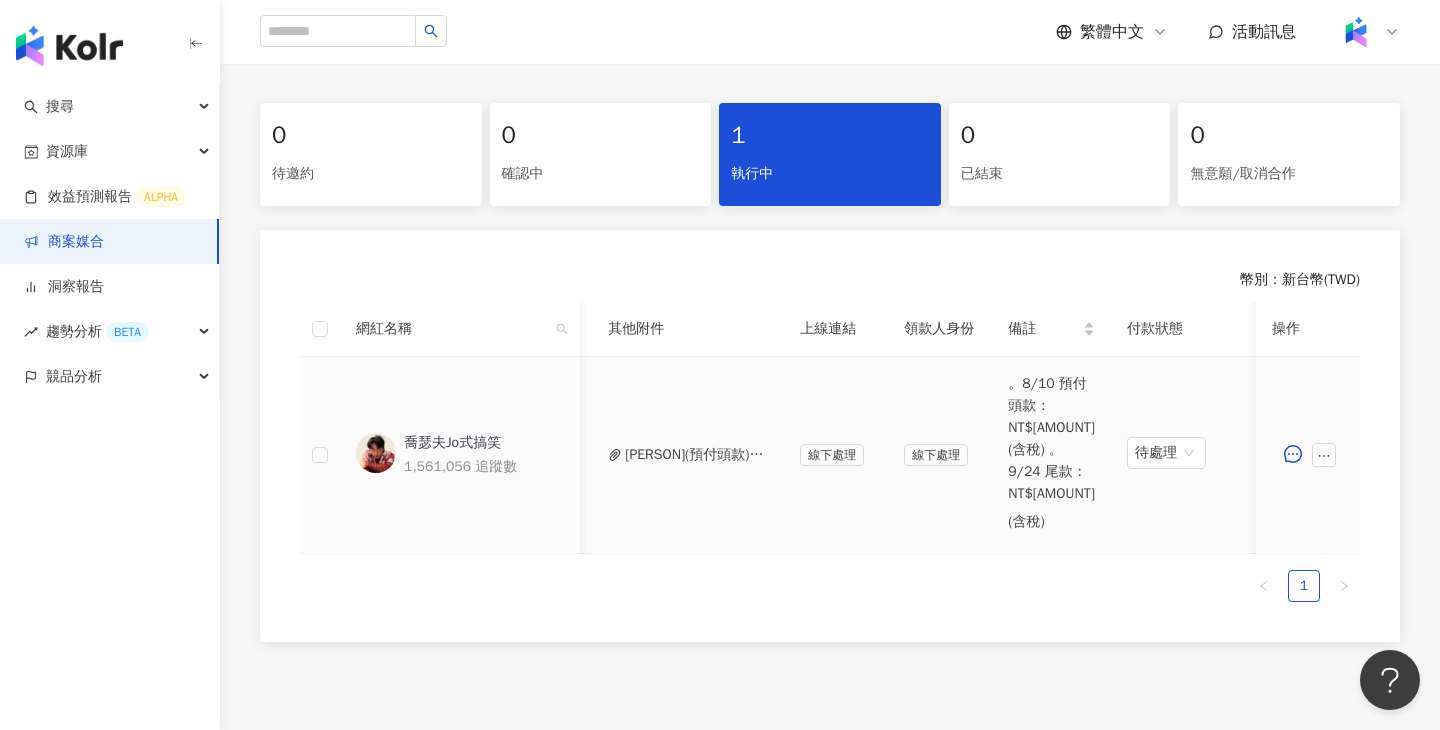 click on "無意願/取消合作" at bounding box center (1289, 174) 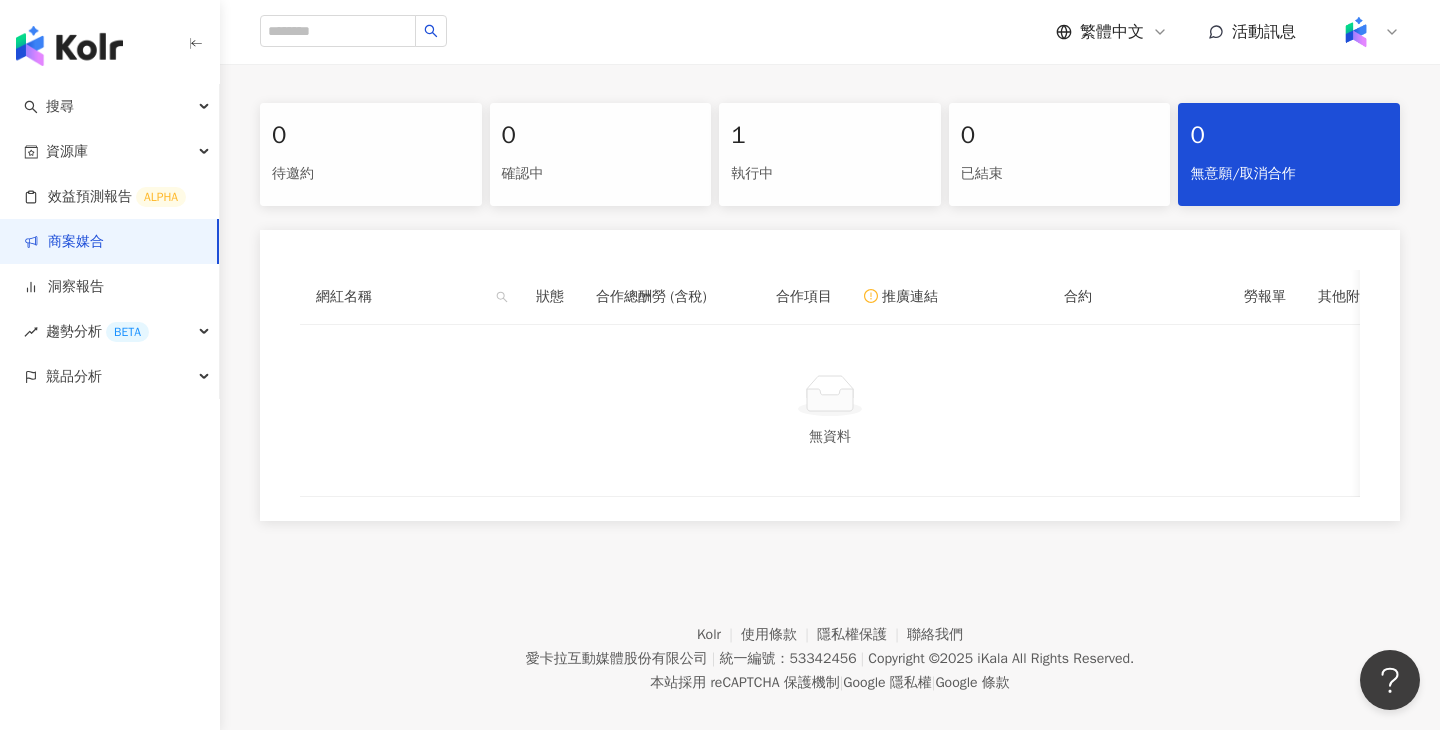 click on "1 執行中" at bounding box center (830, 154) 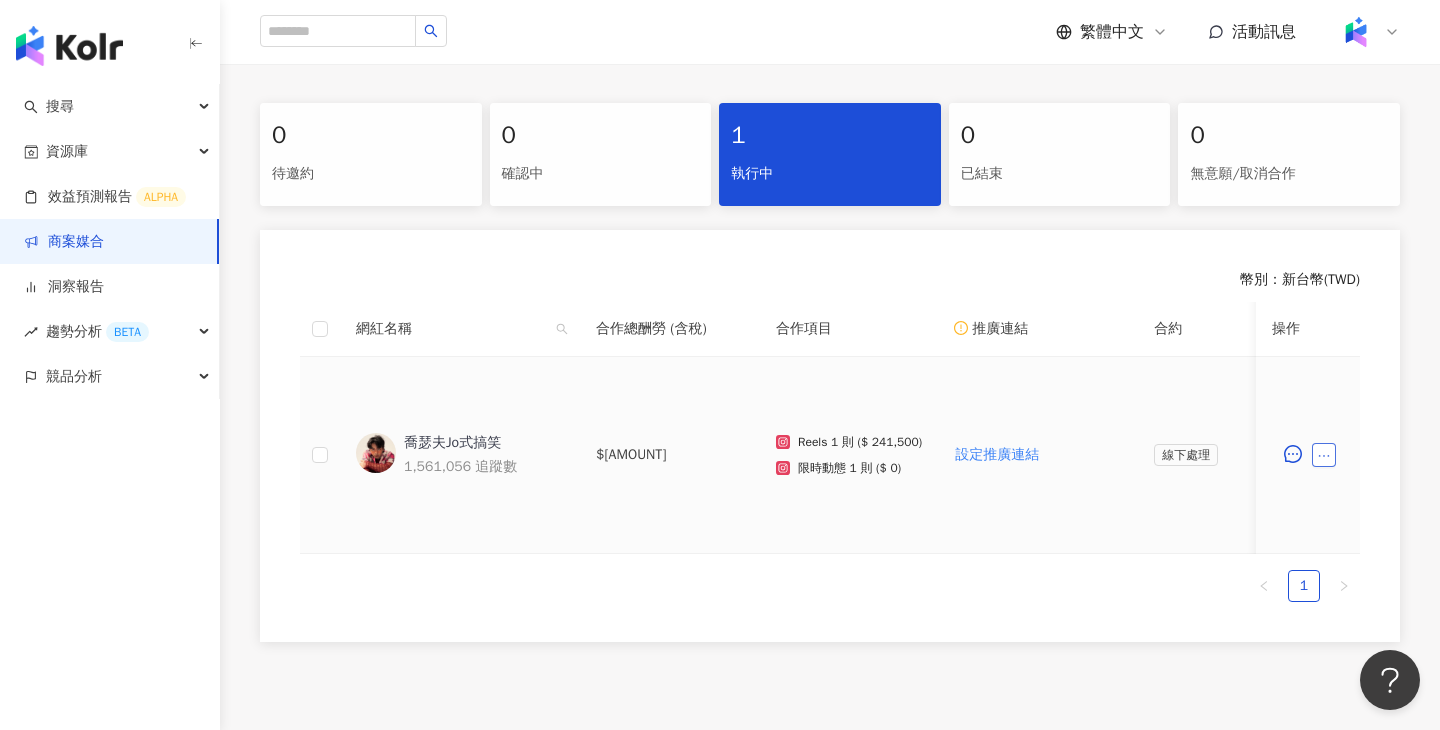 click 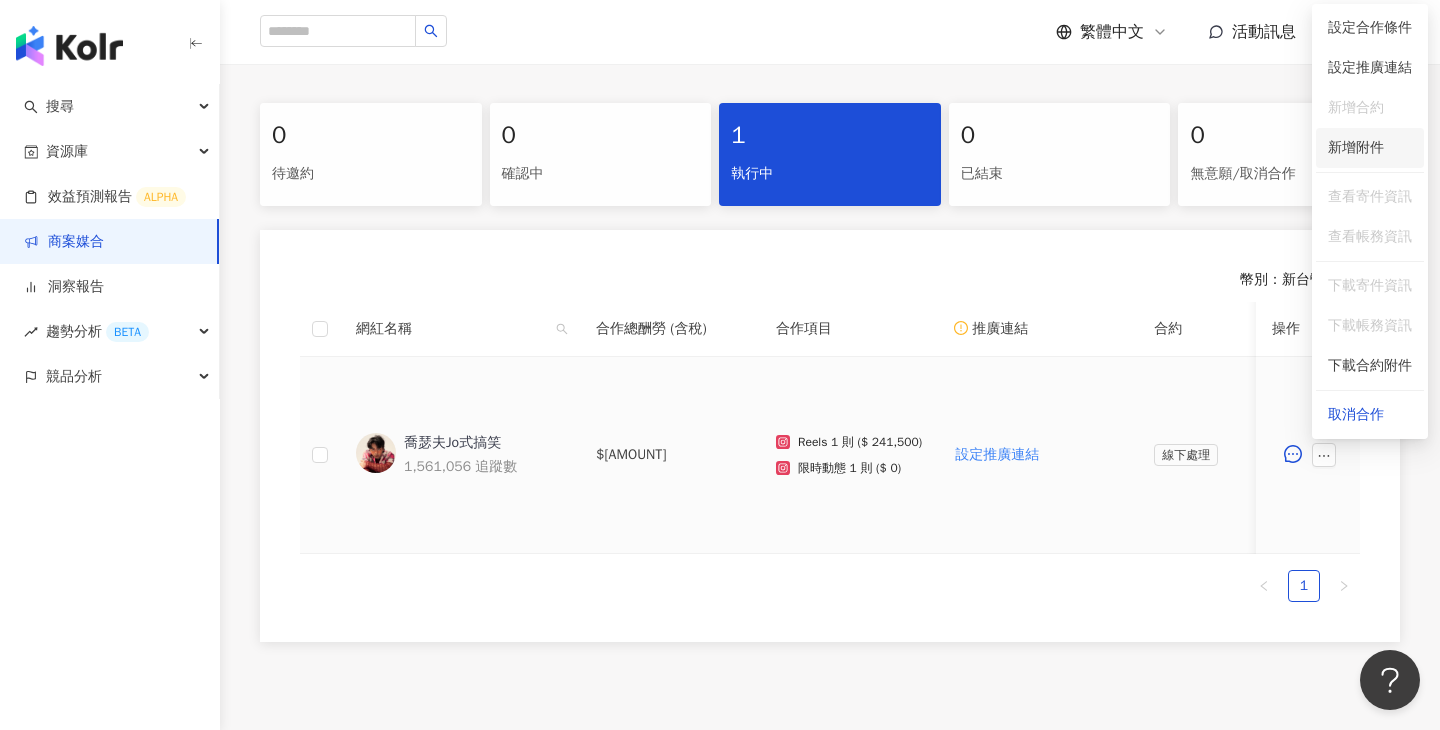 click on "新增附件" at bounding box center (1356, 147) 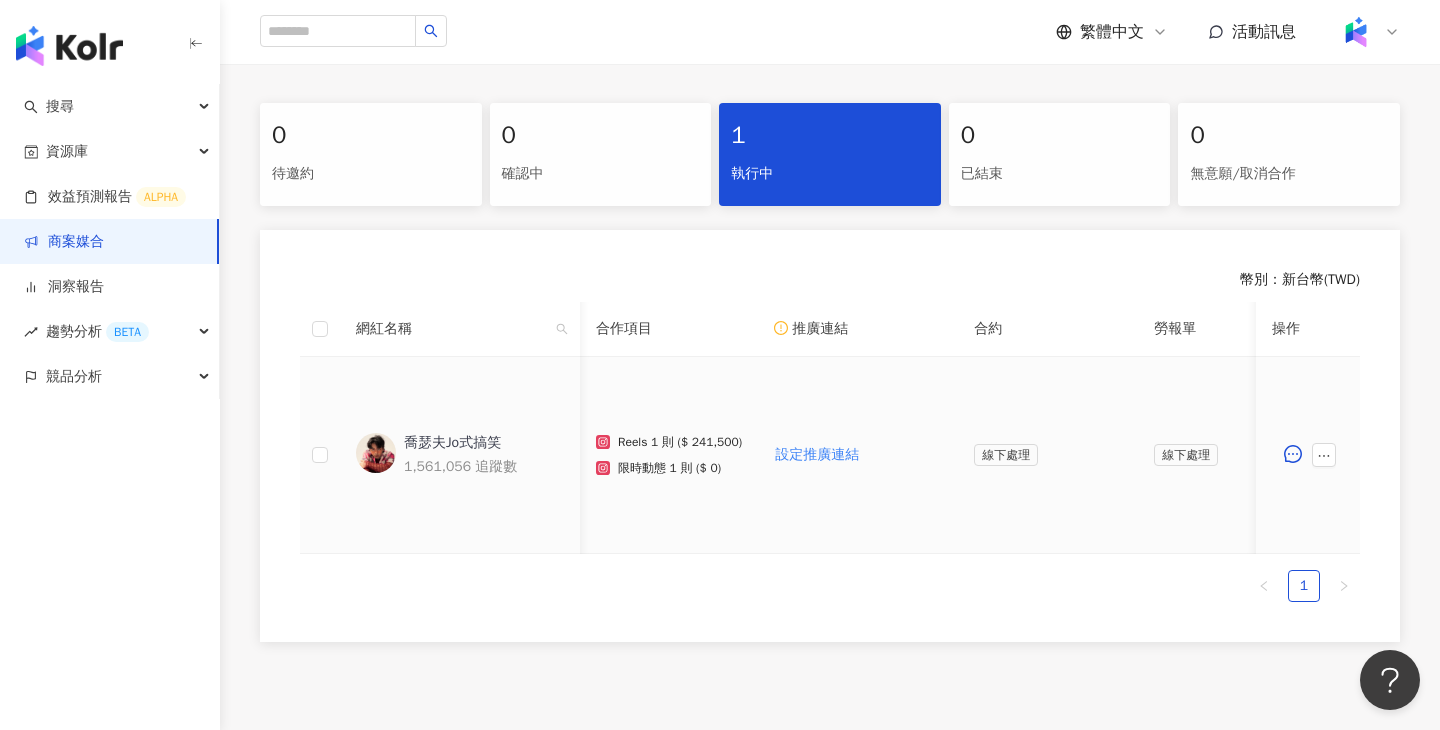scroll, scrollTop: 0, scrollLeft: 426, axis: horizontal 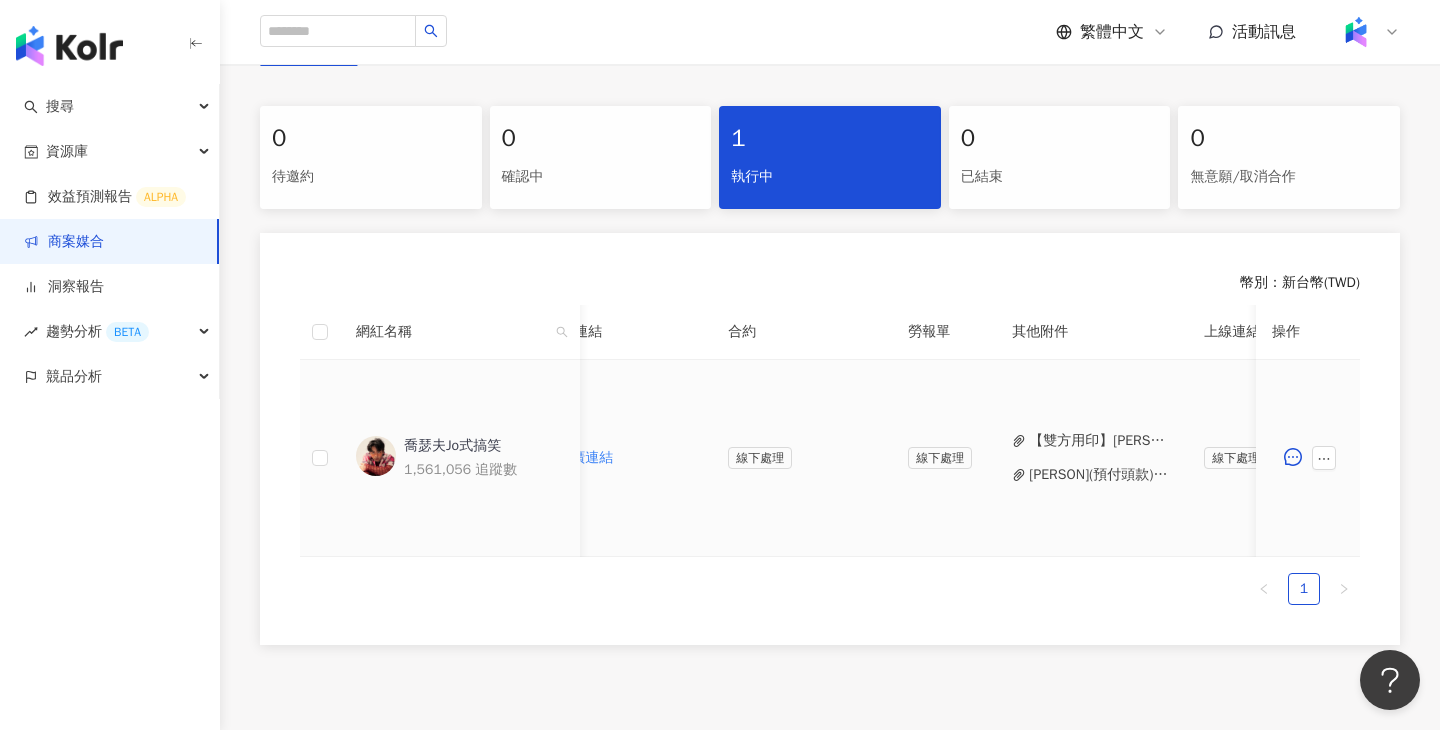 click on "【雙方用印】喬瑟夫_PJ0001612 ASUS_VivobookS14_2025Q3_KOL影音_喬瑟夫.pdf" at bounding box center (1100, 441) 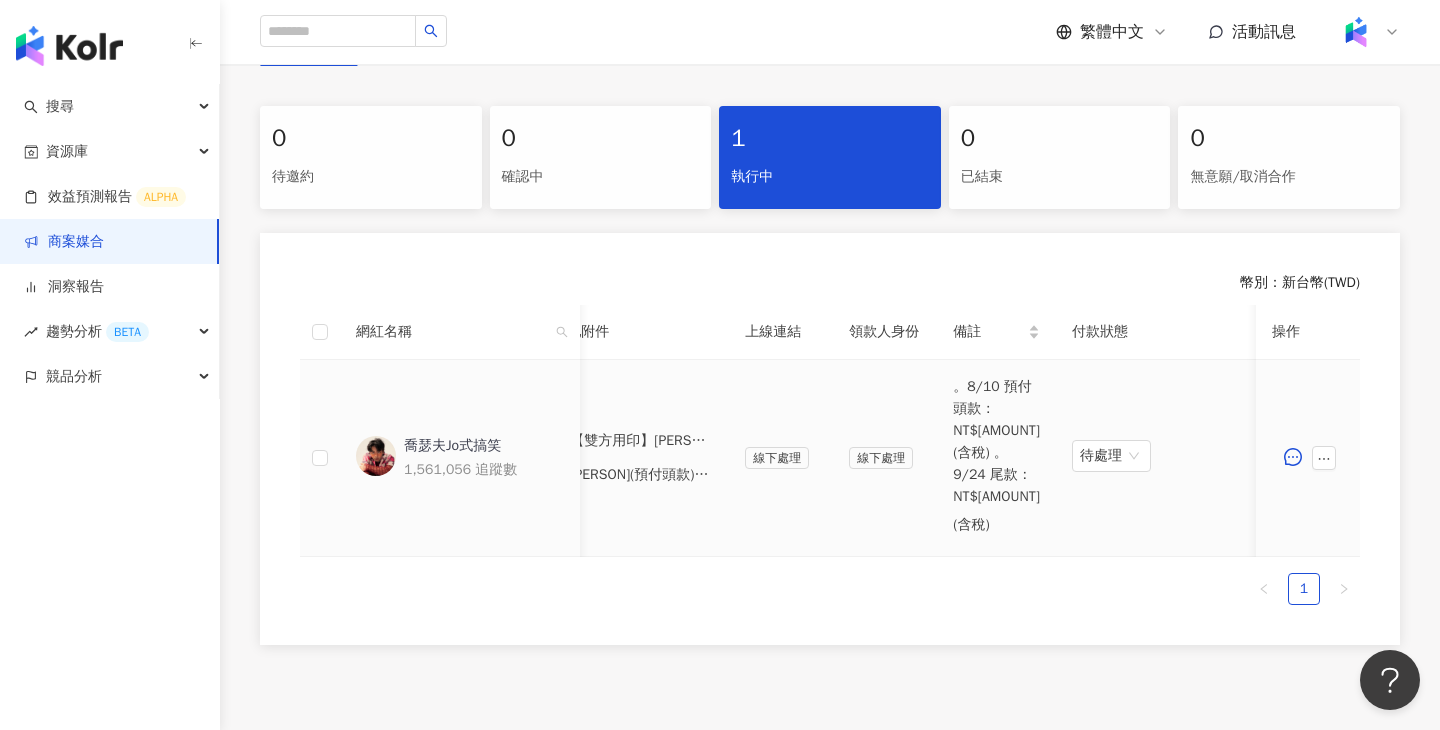 scroll, scrollTop: 0, scrollLeft: 901, axis: horizontal 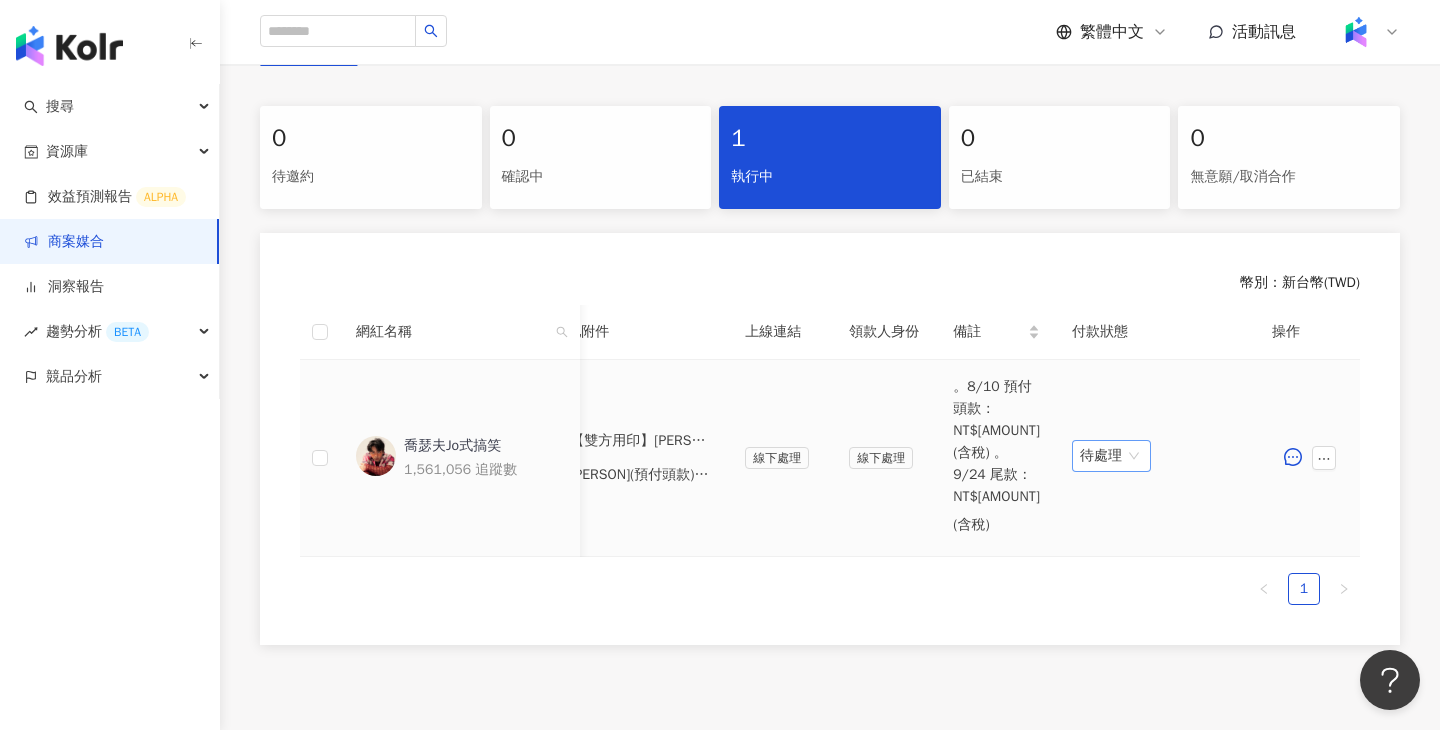 click on "待處理" at bounding box center [1111, 456] 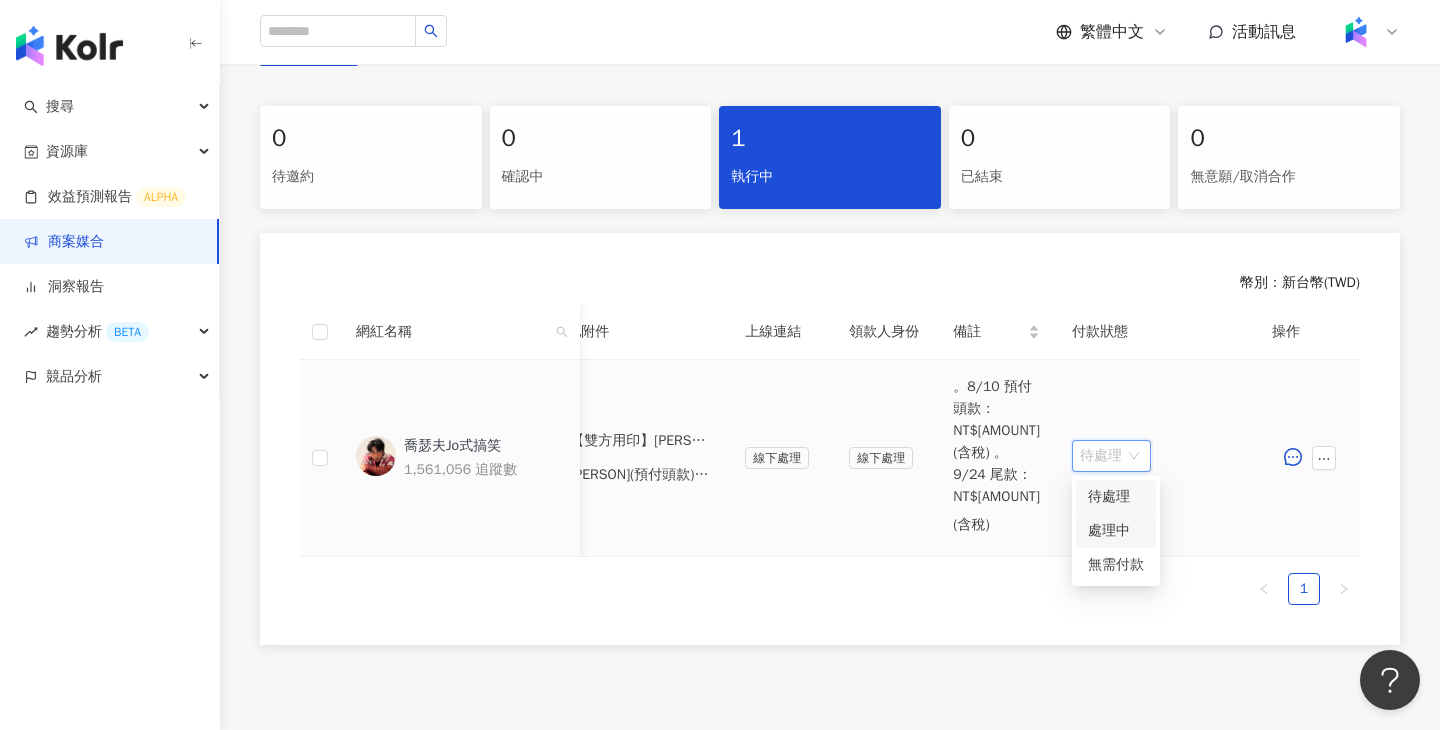 click on "處理中" at bounding box center (1116, 531) 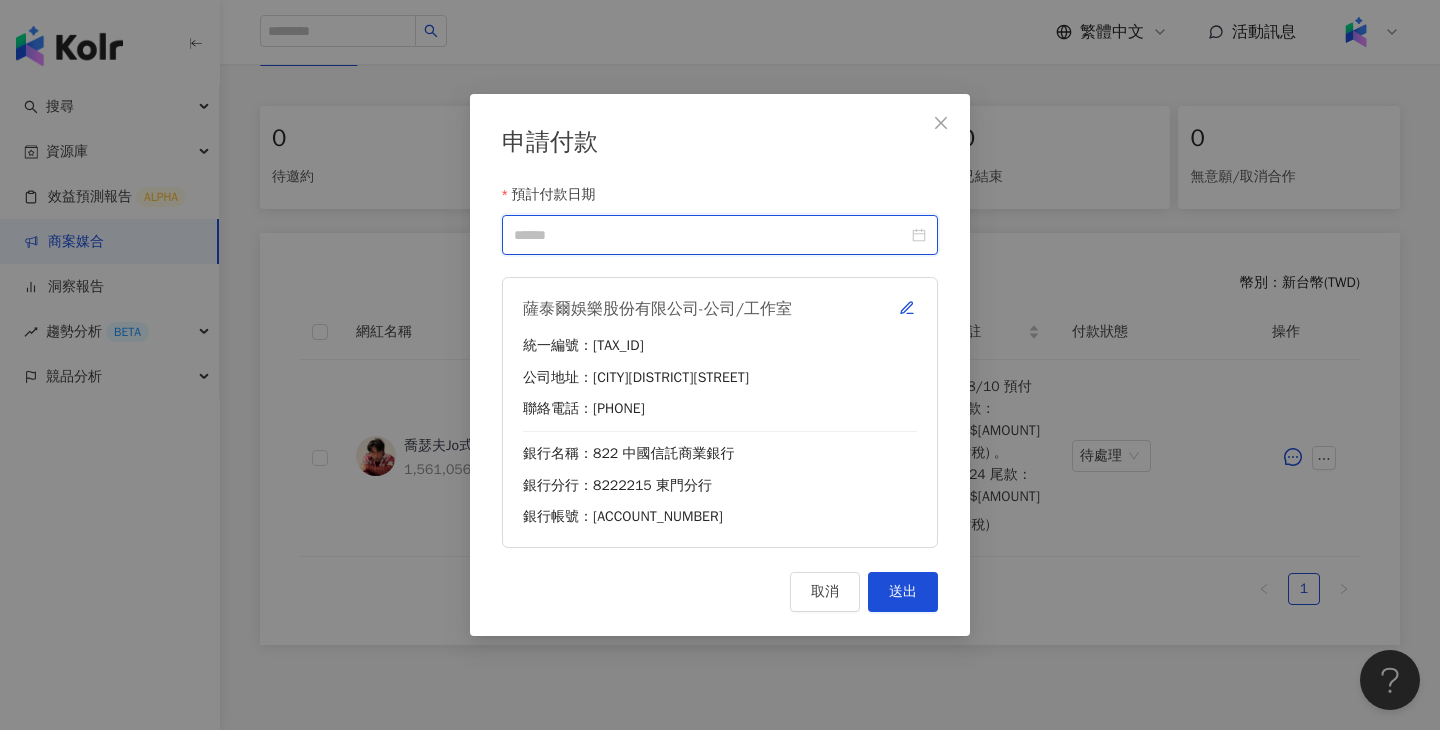 click on "預計付款日期" at bounding box center [711, 235] 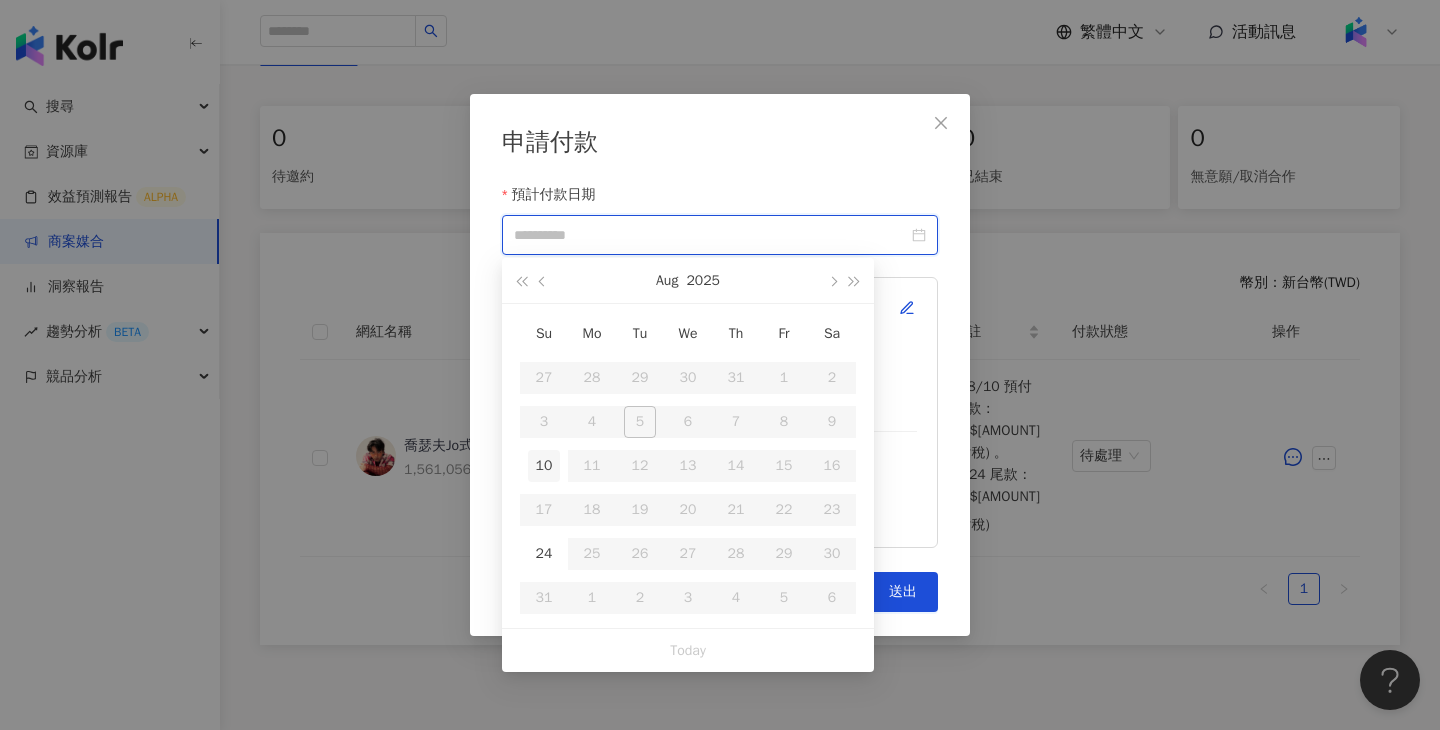 type on "**********" 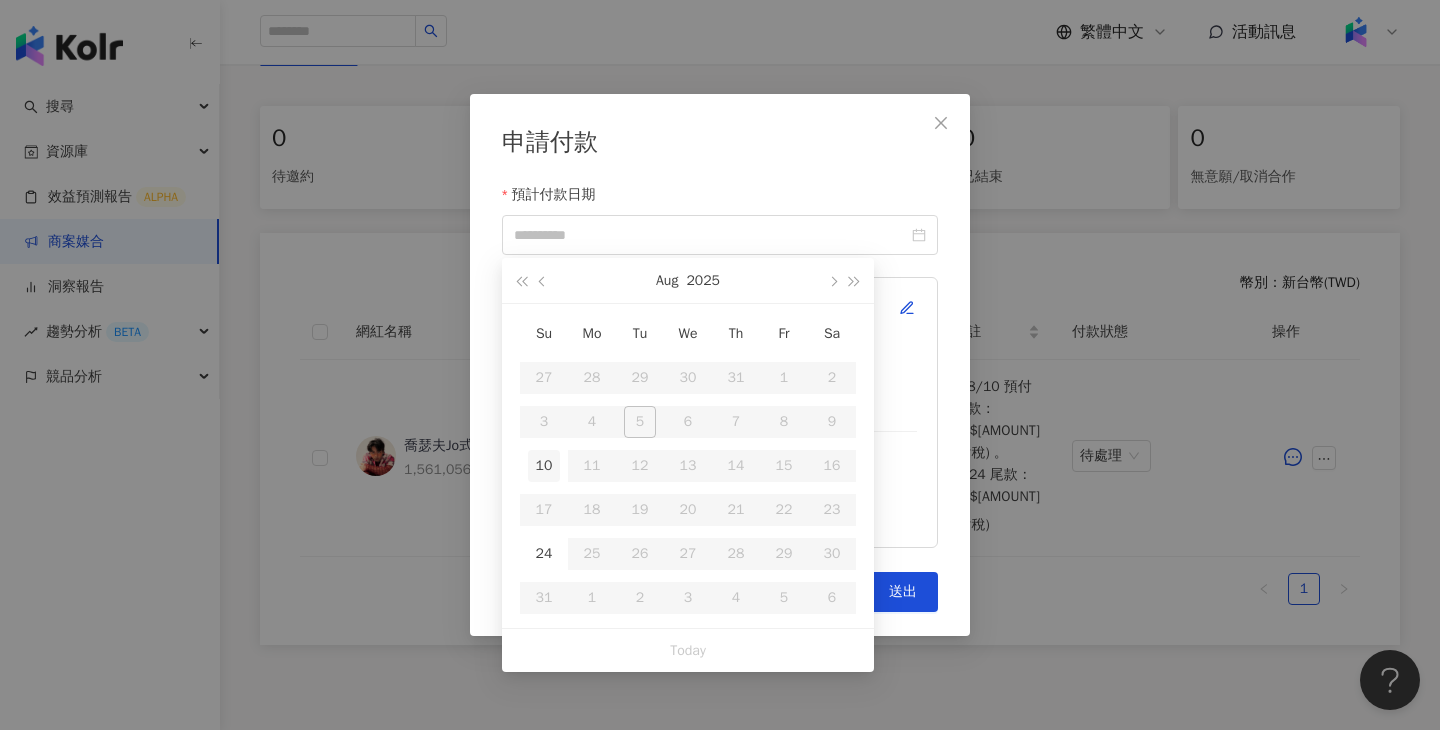 click on "10" at bounding box center (544, 466) 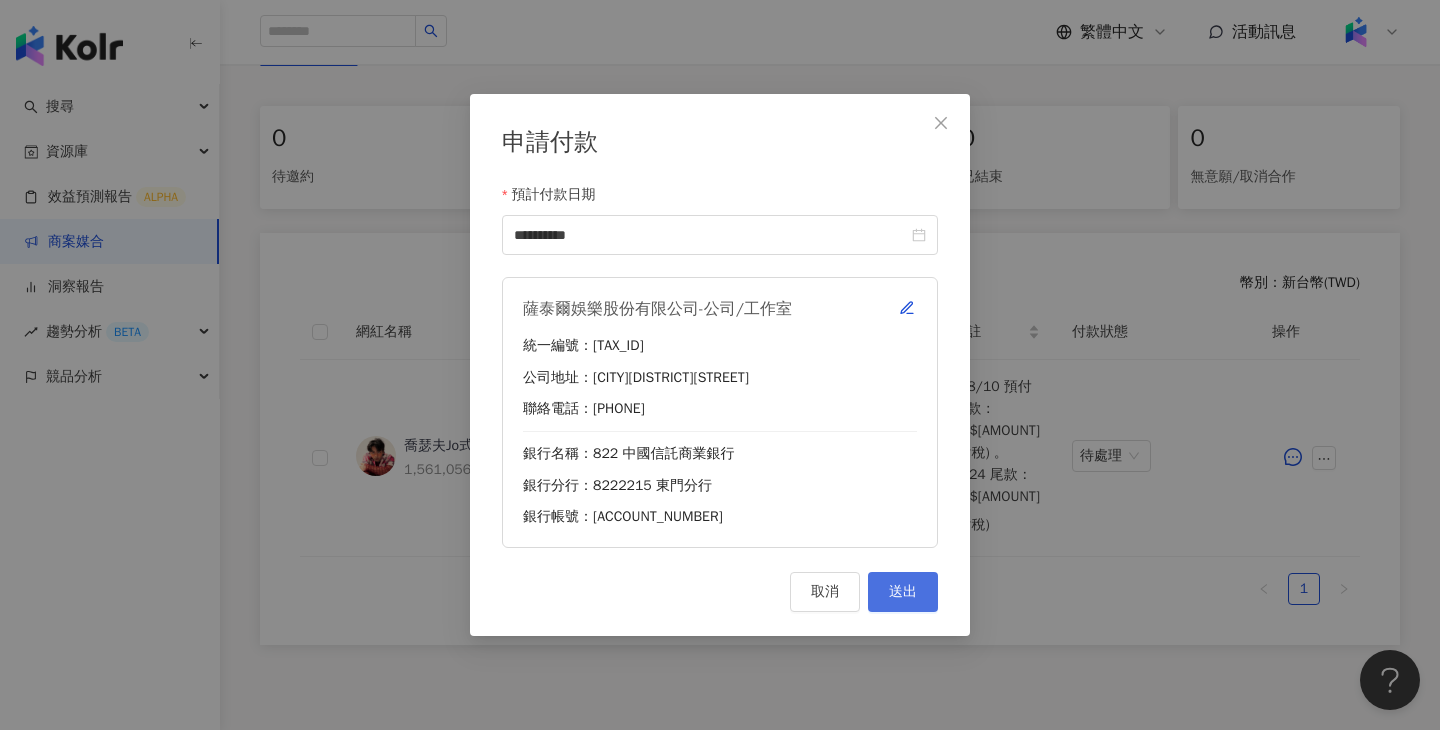 click on "送出" at bounding box center (903, 592) 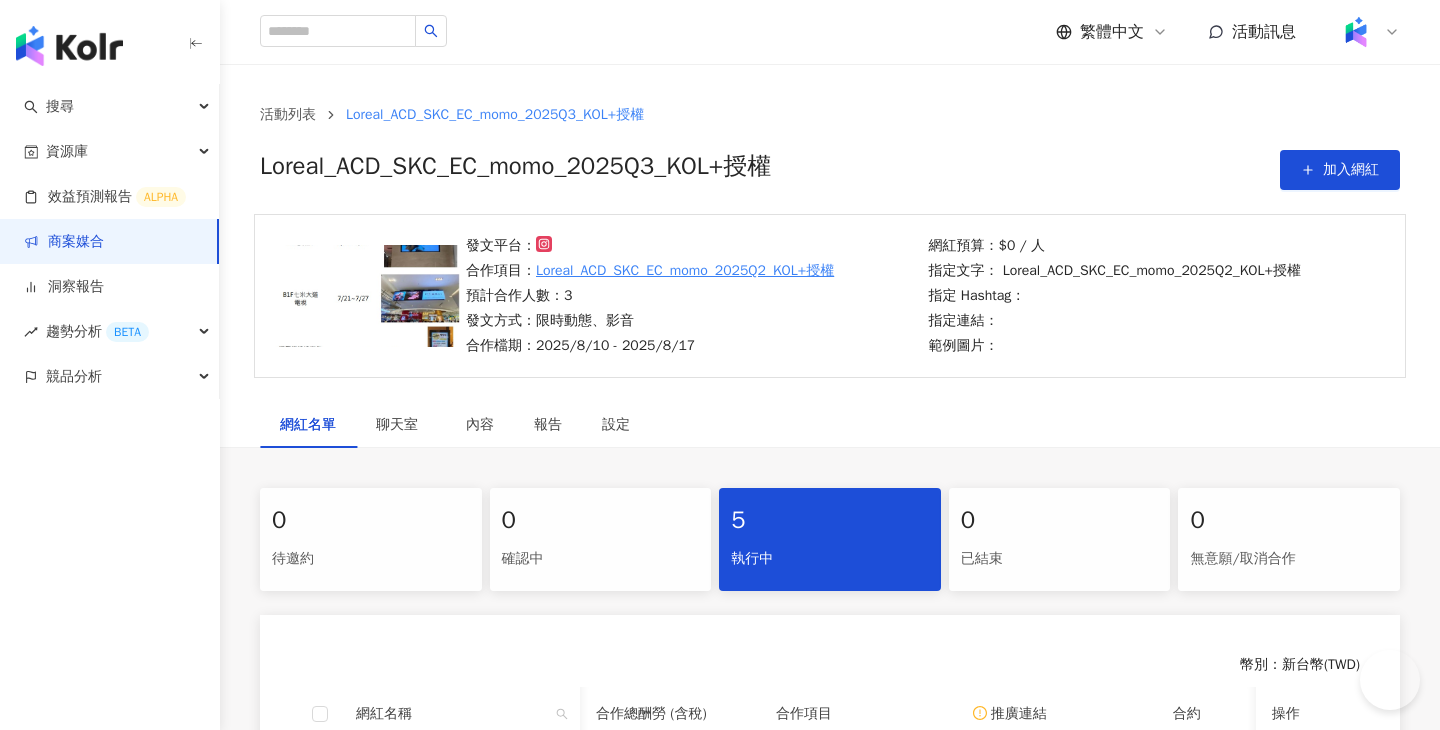 scroll, scrollTop: 364, scrollLeft: 0, axis: vertical 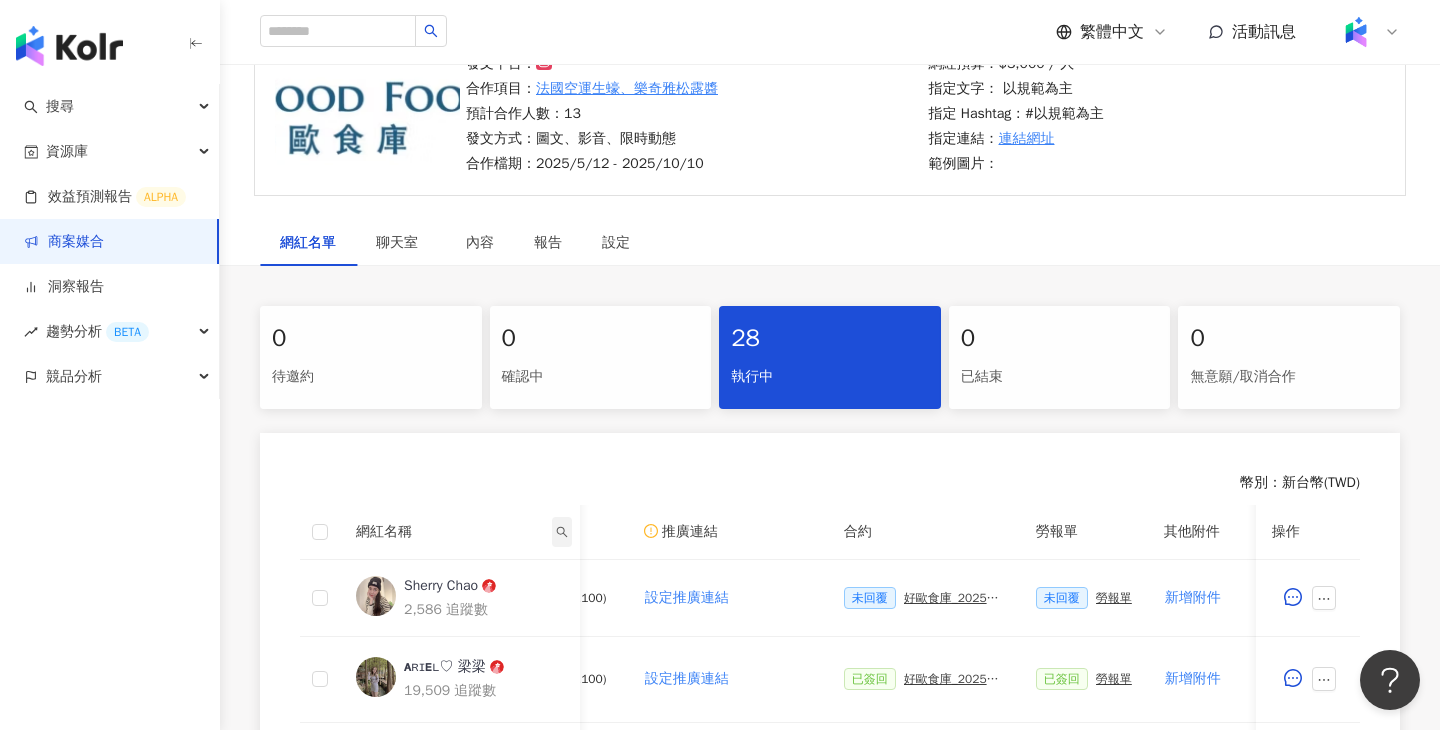 click at bounding box center (562, 532) 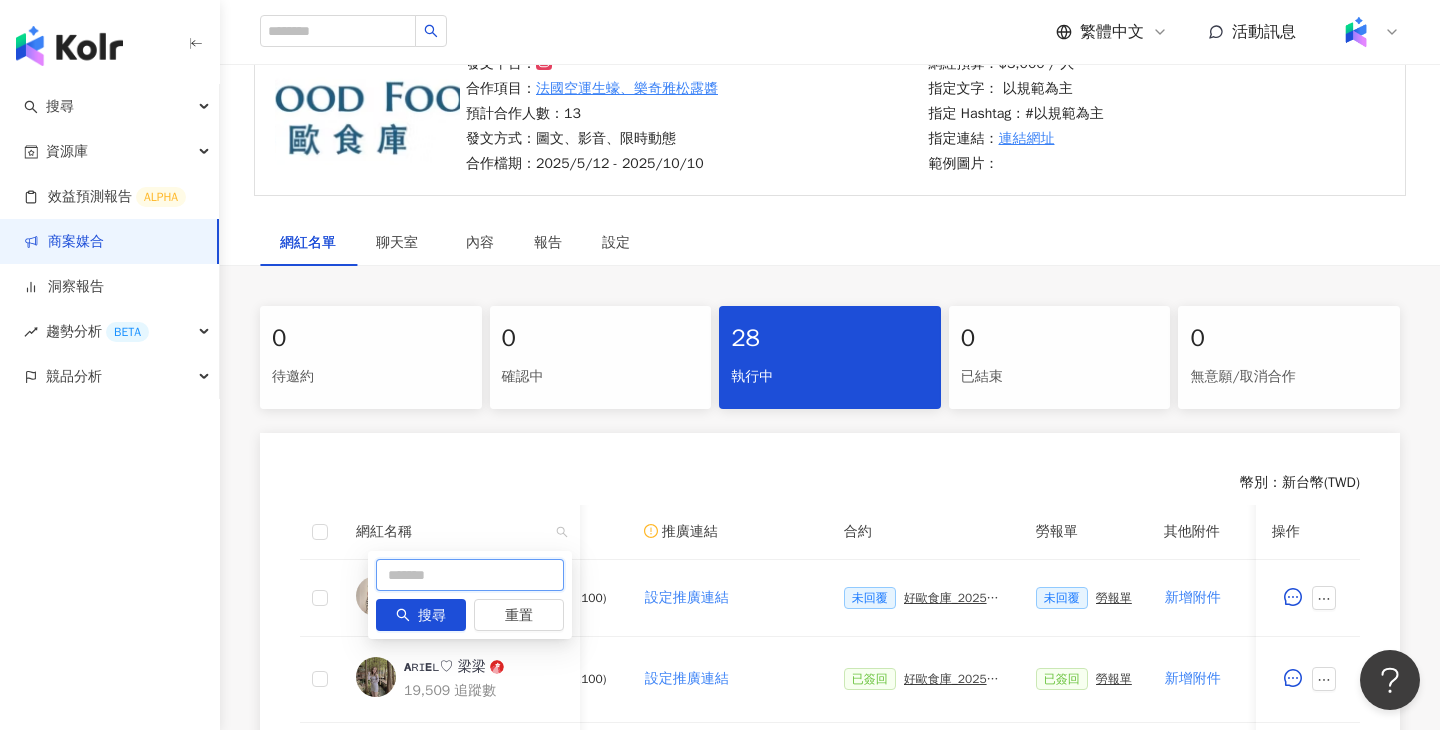 click at bounding box center [470, 575] 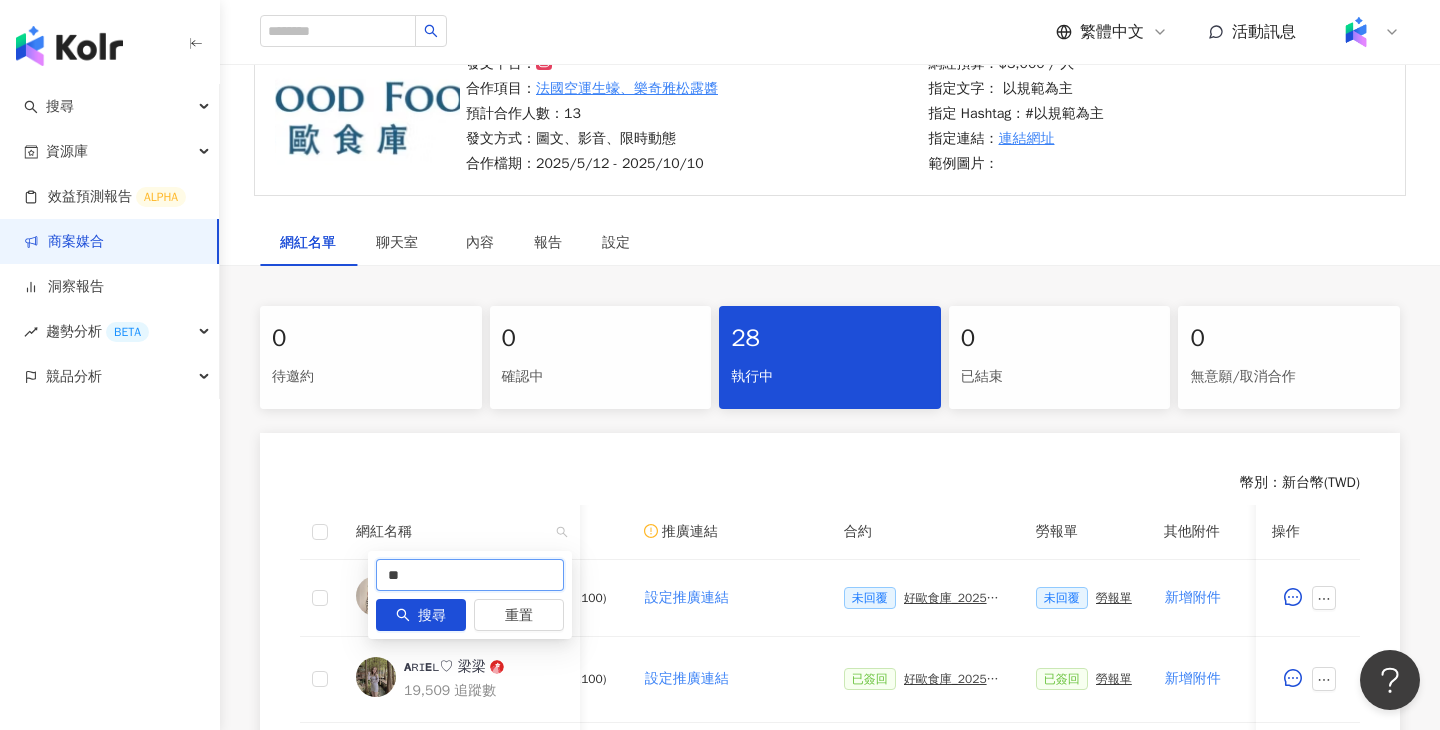 type on "**" 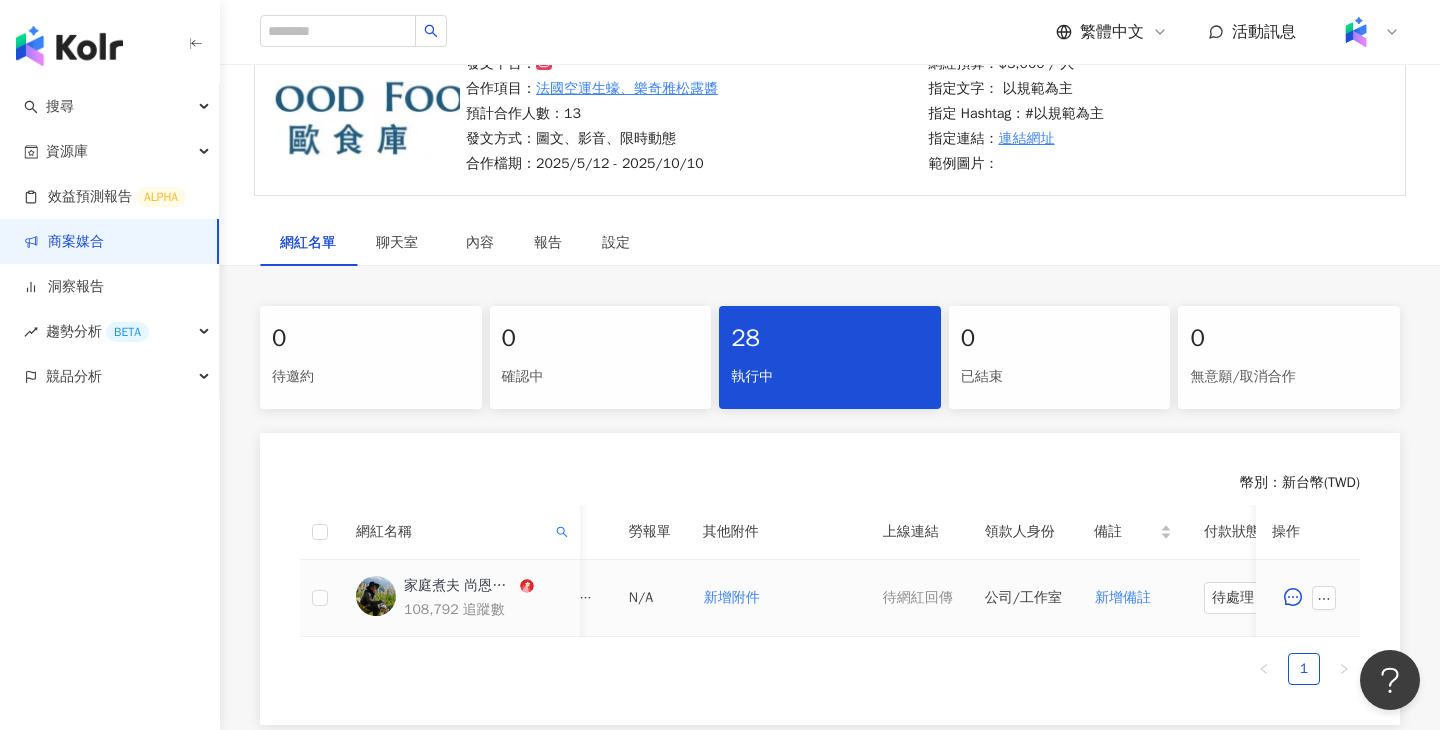 scroll, scrollTop: 0, scrollLeft: 764, axis: horizontal 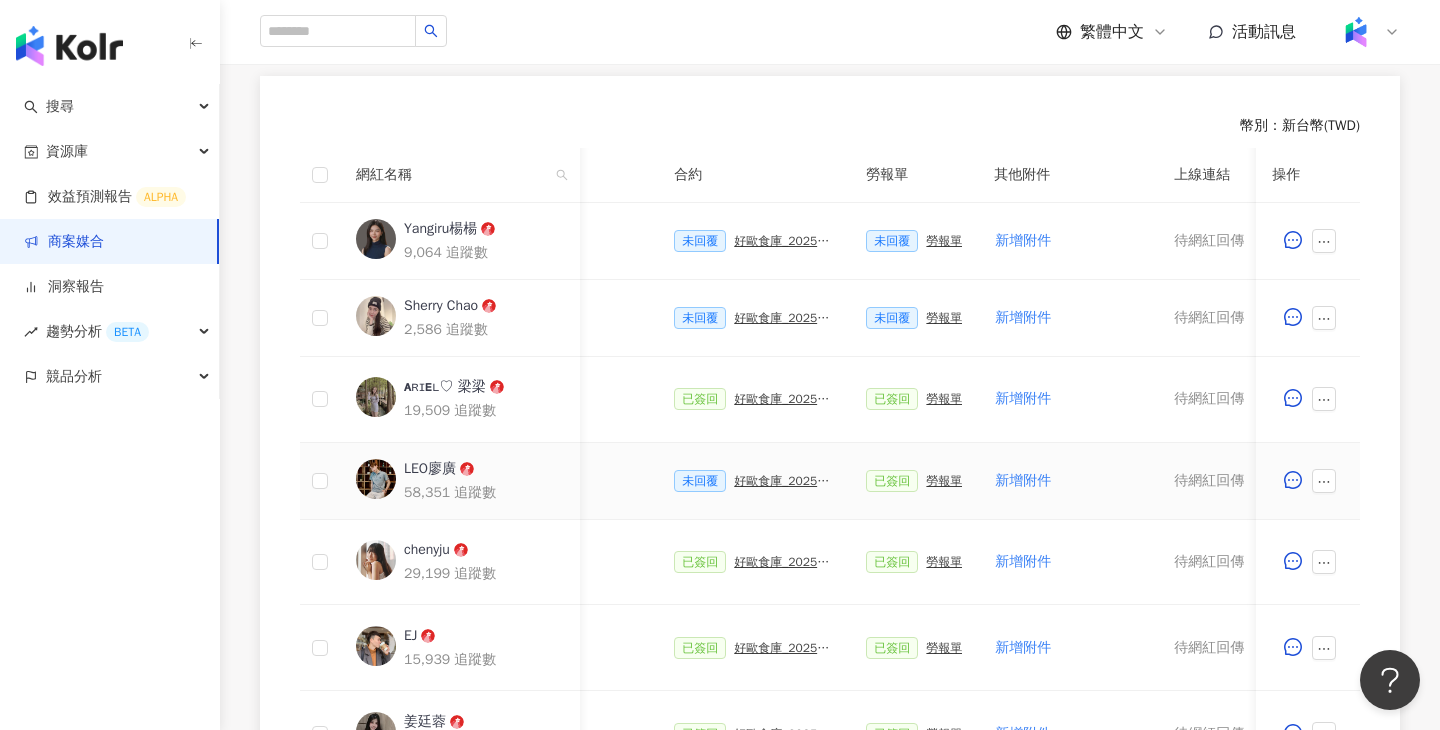 click on "未回覆 好歐食庫_202503_口碑牆專案" at bounding box center (754, 481) 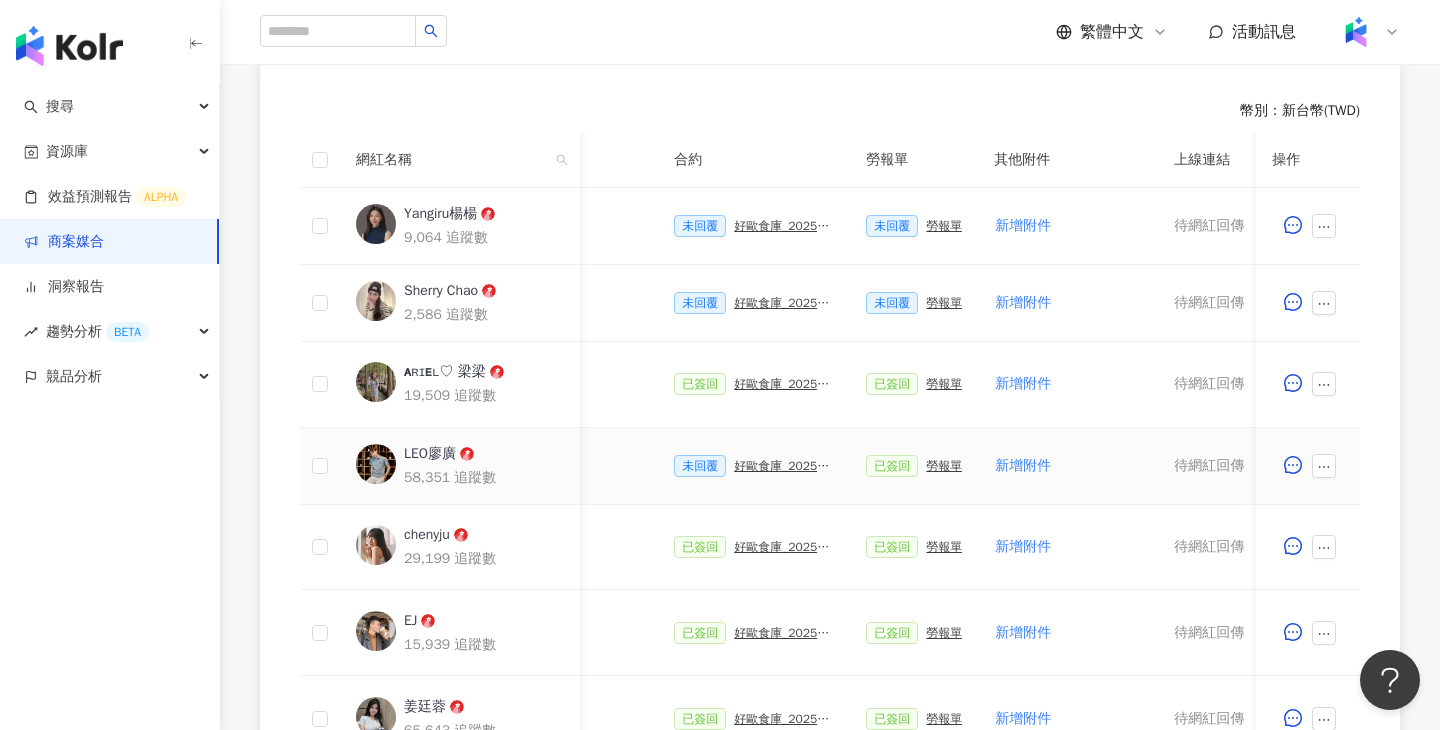 scroll, scrollTop: 556, scrollLeft: 0, axis: vertical 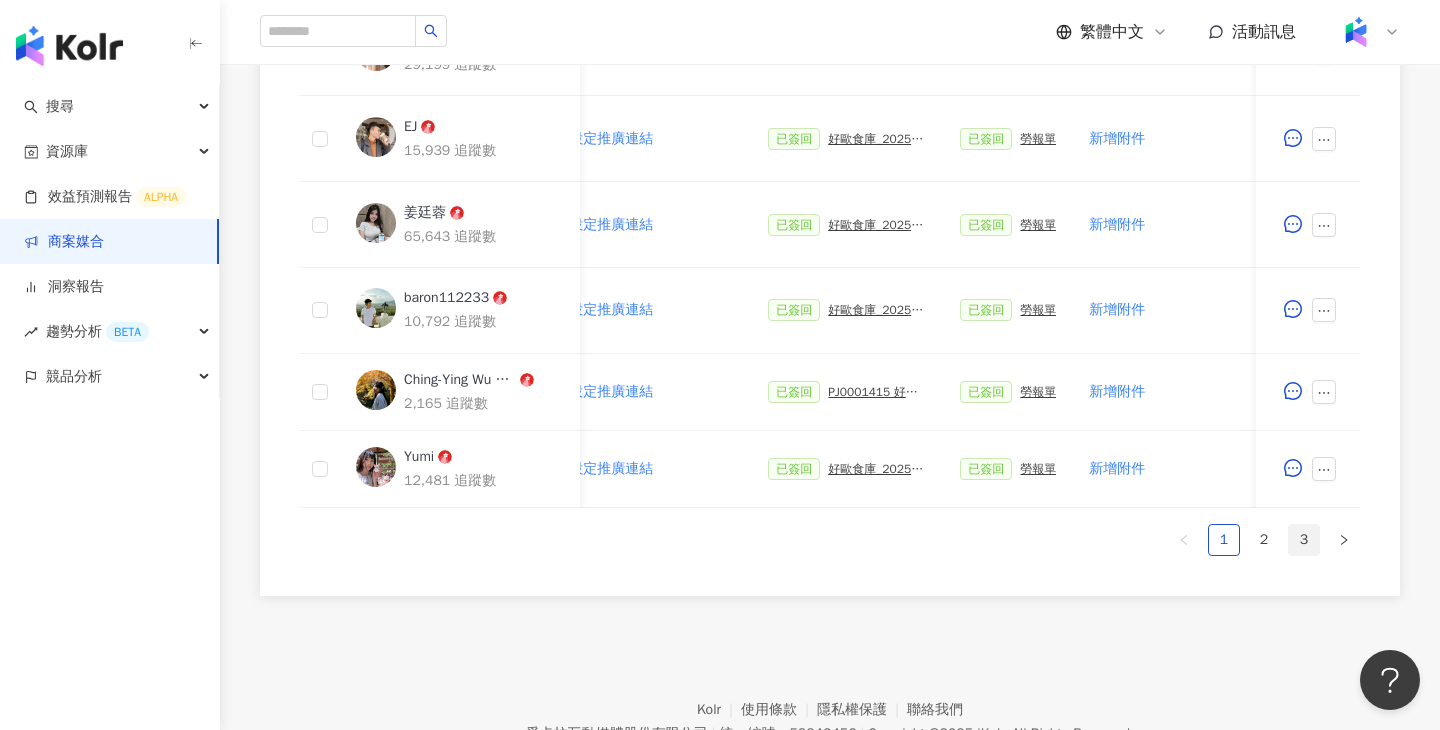 click on "3" at bounding box center (1304, 540) 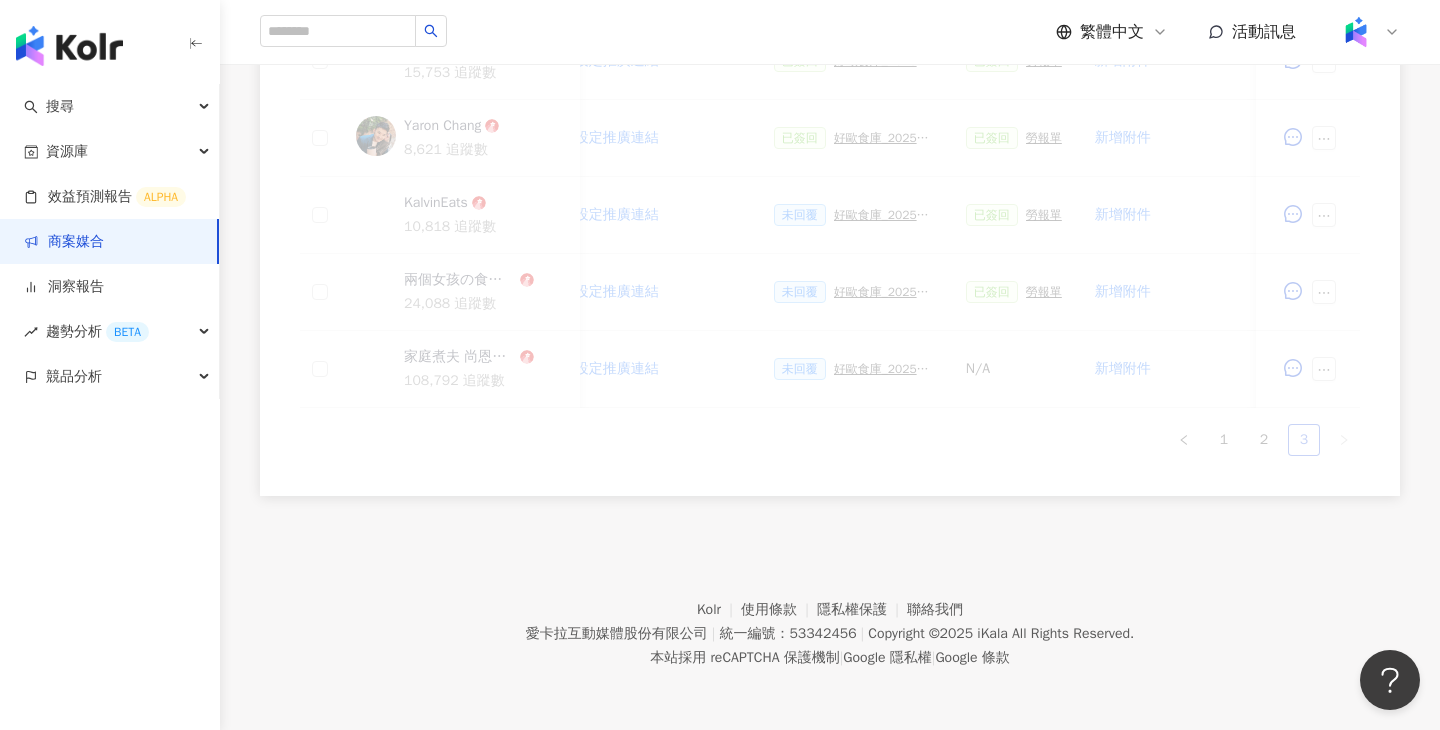 scroll, scrollTop: 950, scrollLeft: 0, axis: vertical 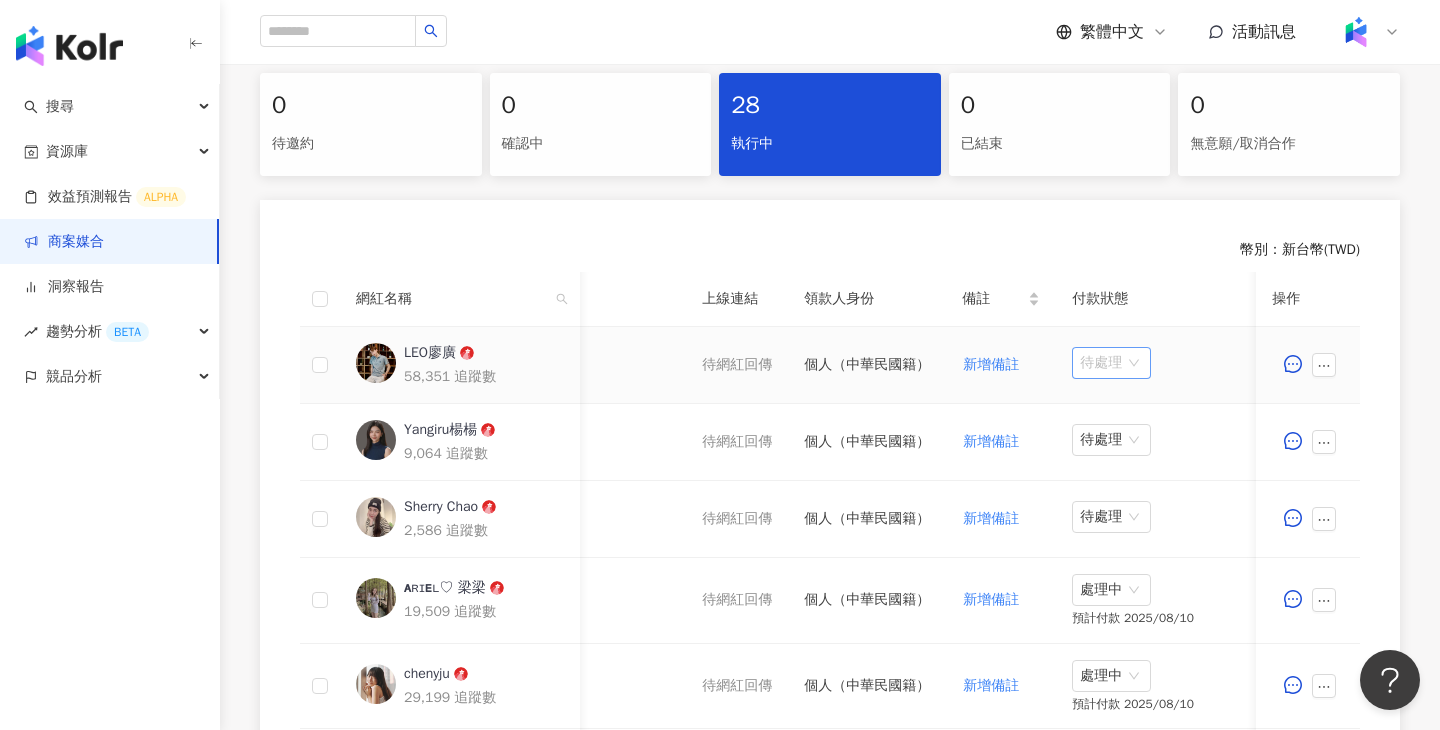 click on "待處理" at bounding box center (1111, 363) 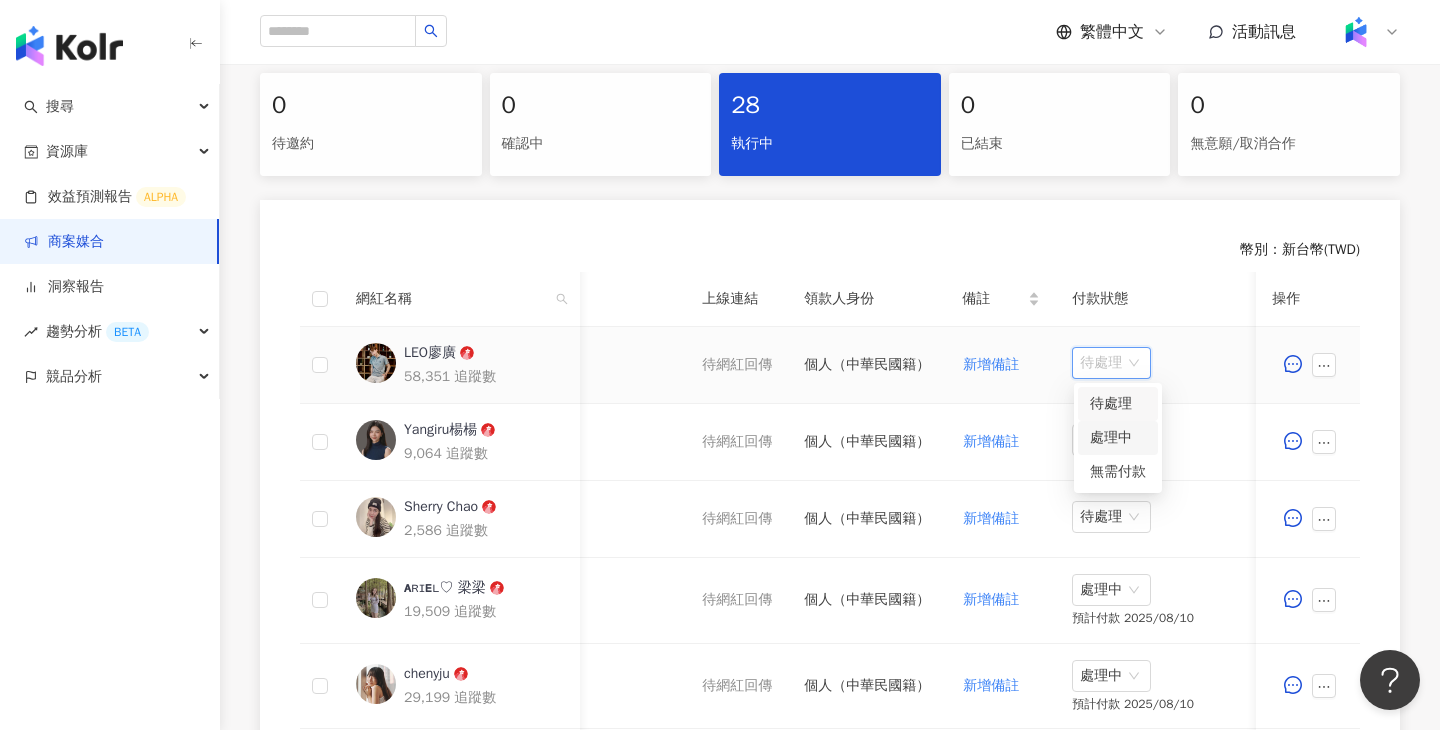 click on "處理中" at bounding box center [1118, 438] 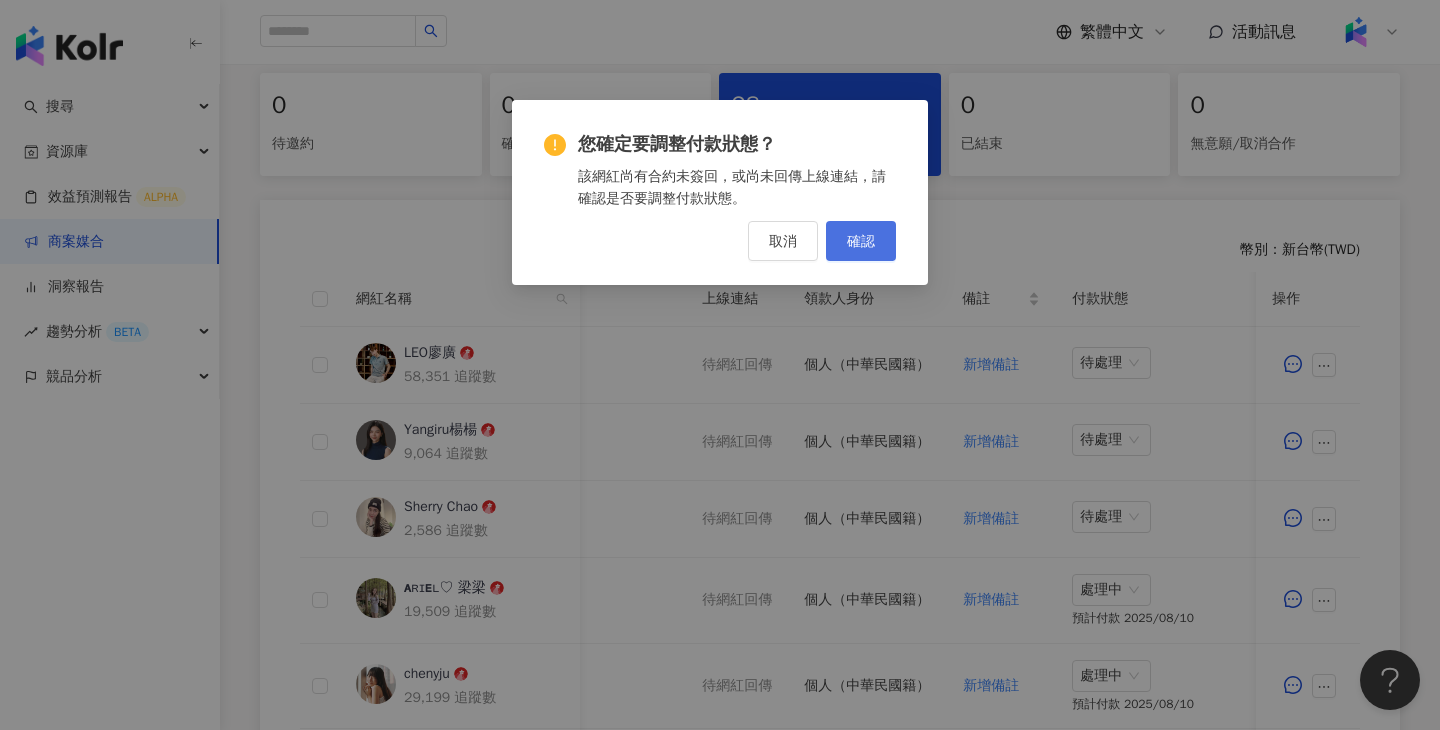 click on "確認" at bounding box center [861, 241] 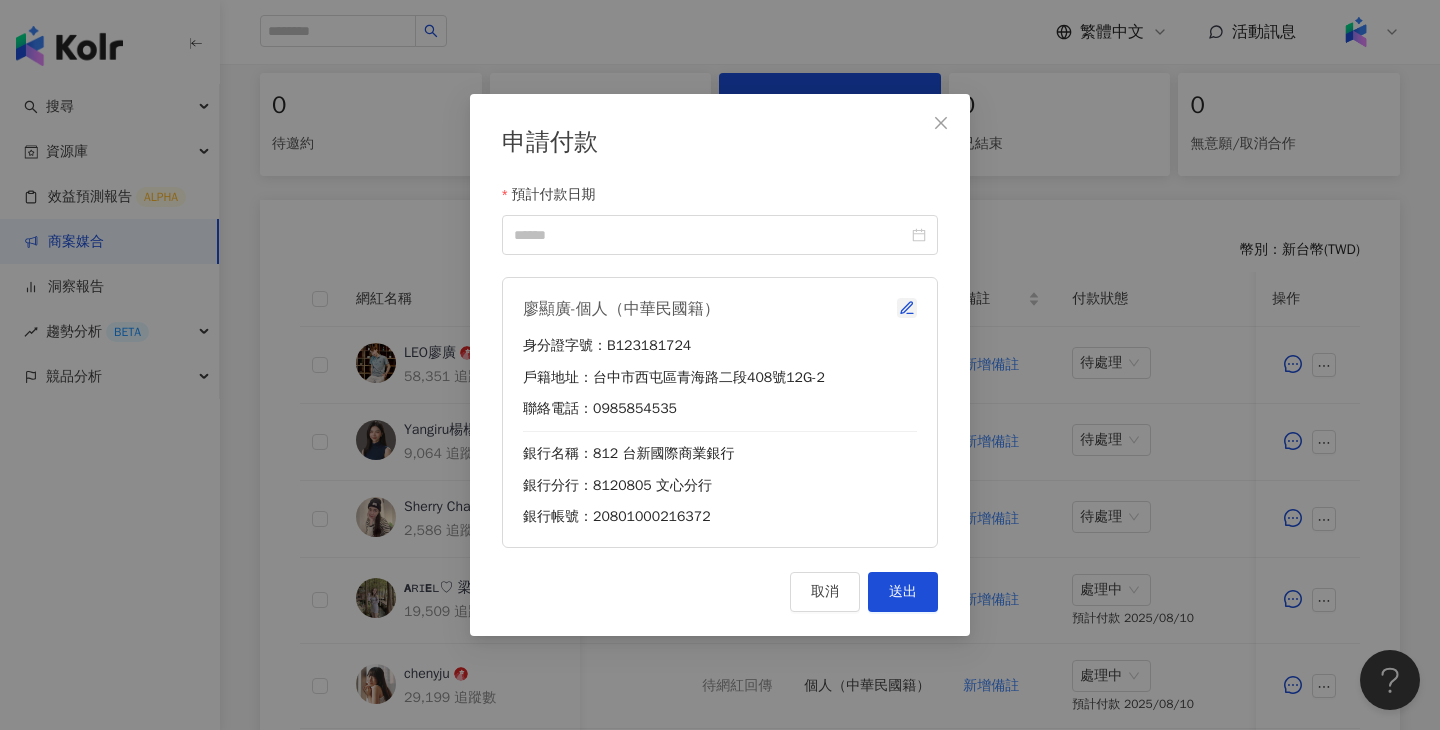click 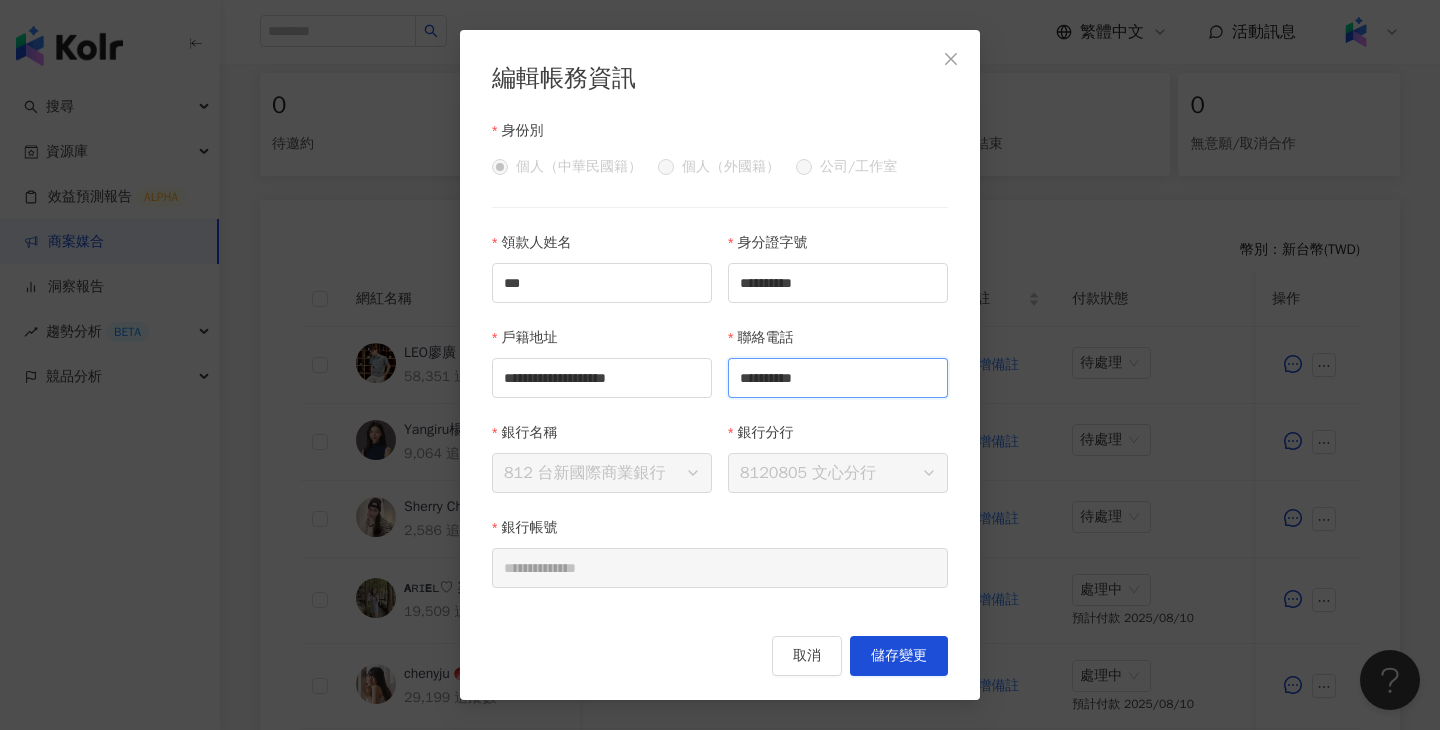 click on "**********" at bounding box center [838, 378] 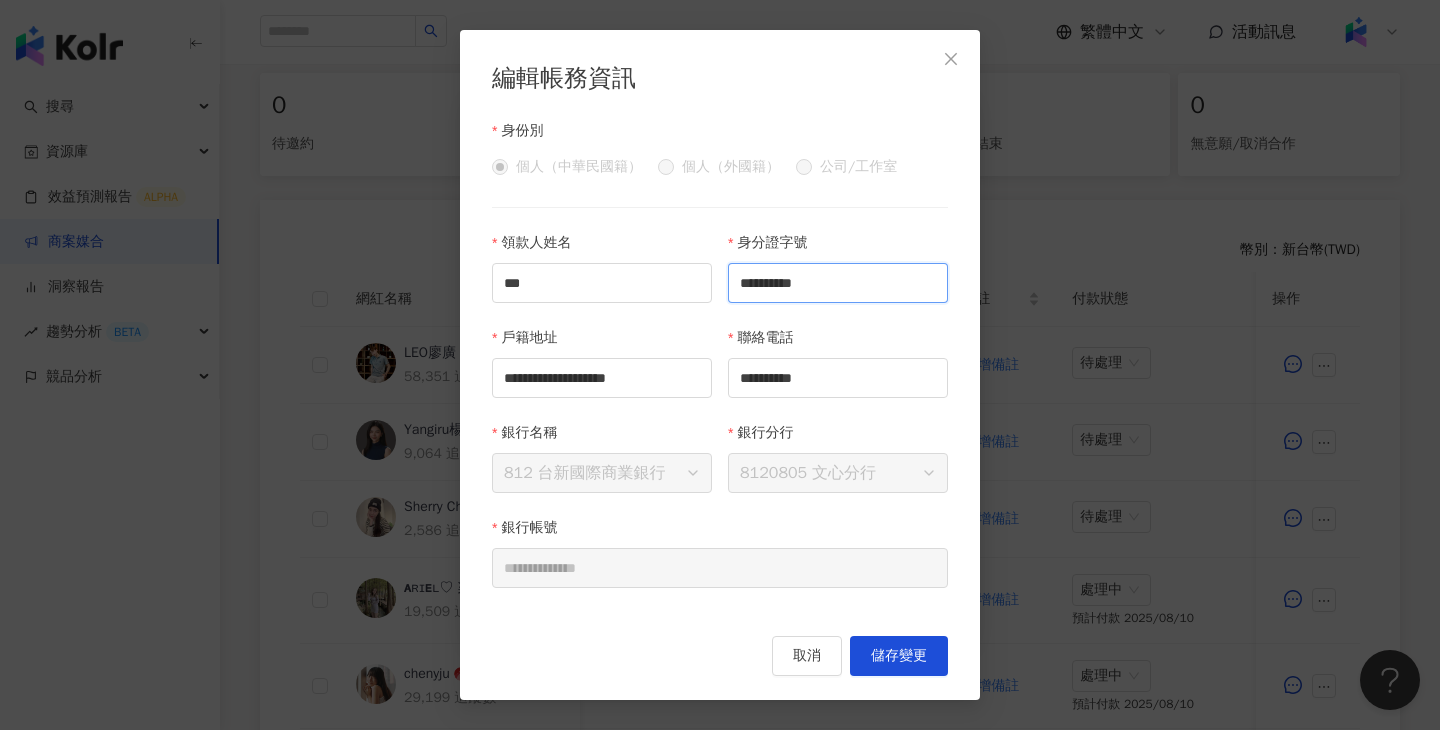 click on "**********" at bounding box center (838, 283) 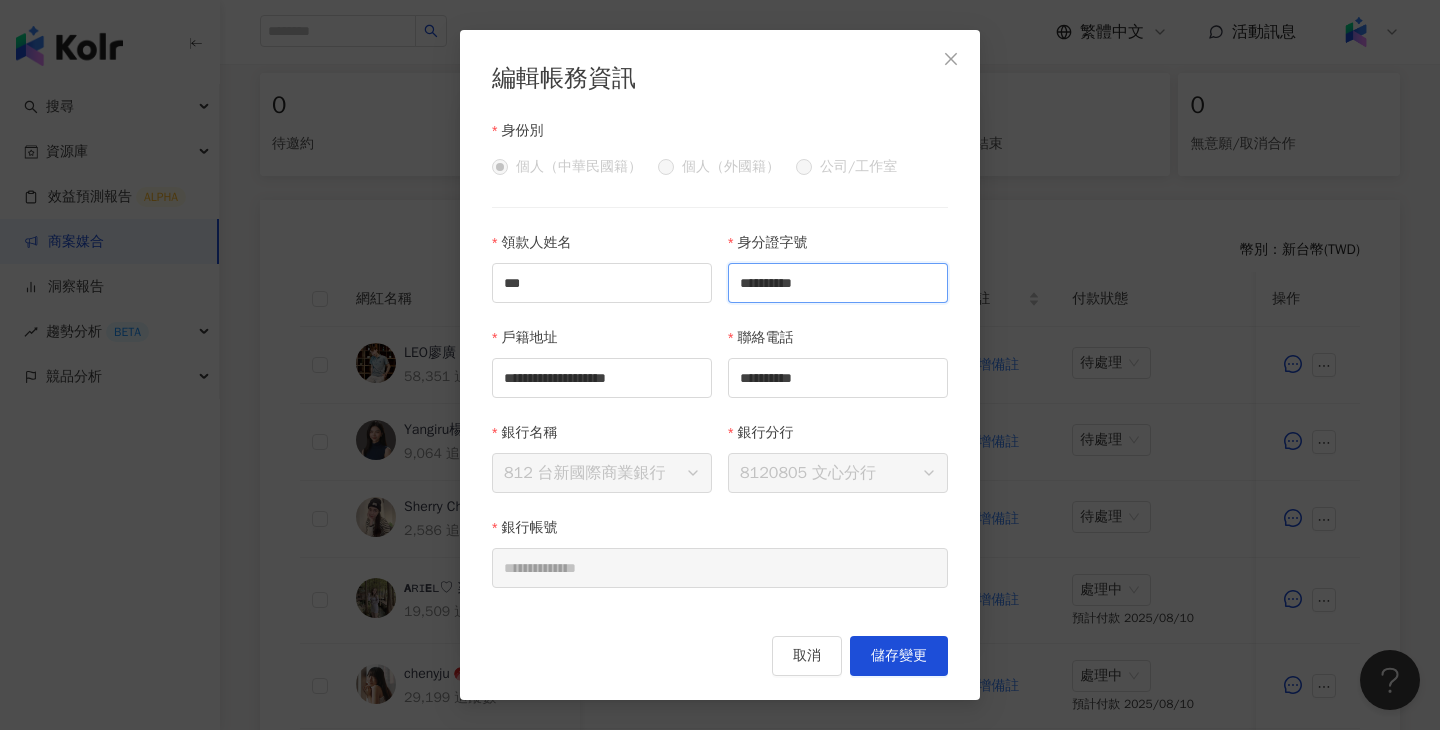 drag, startPoint x: 827, startPoint y: 282, endPoint x: 831, endPoint y: 292, distance: 10.770329 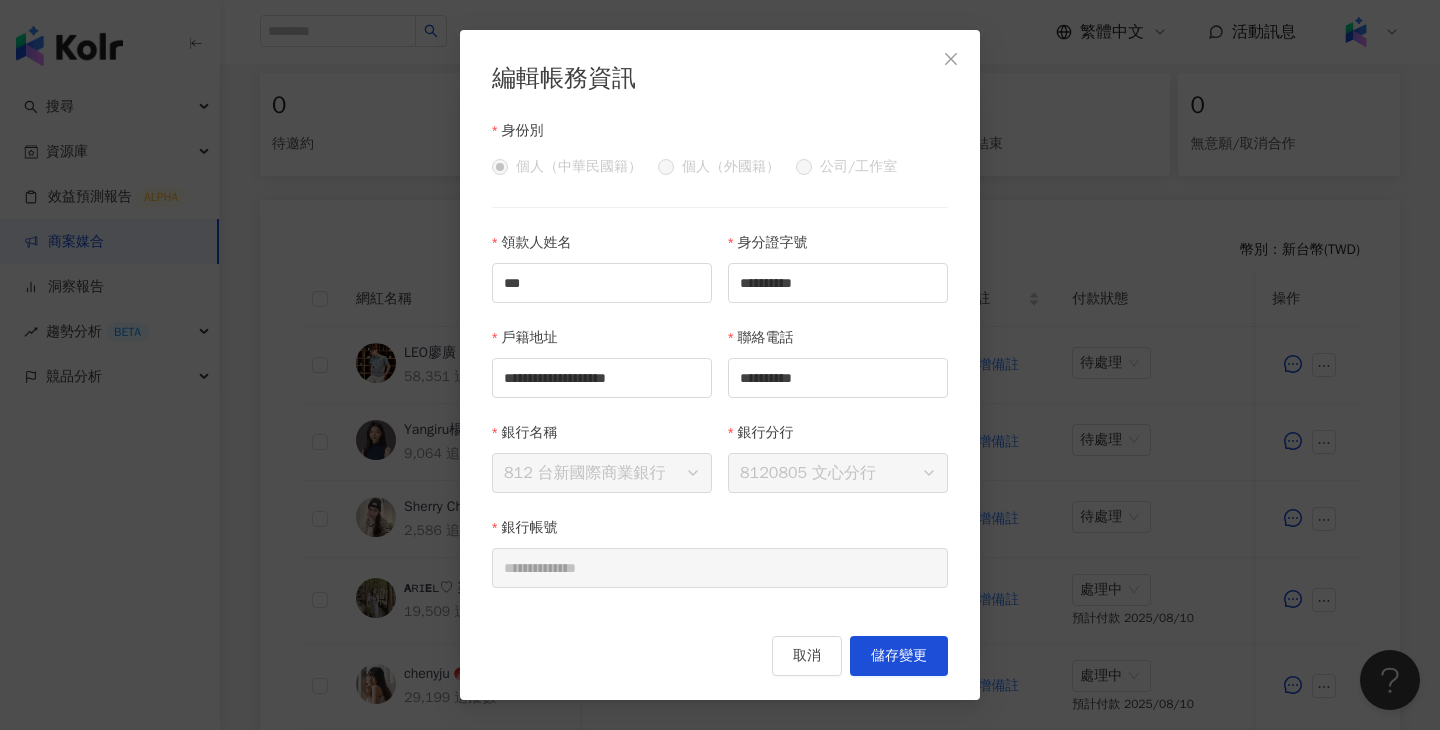 click on "編輯帳務資訊" at bounding box center (720, 79) 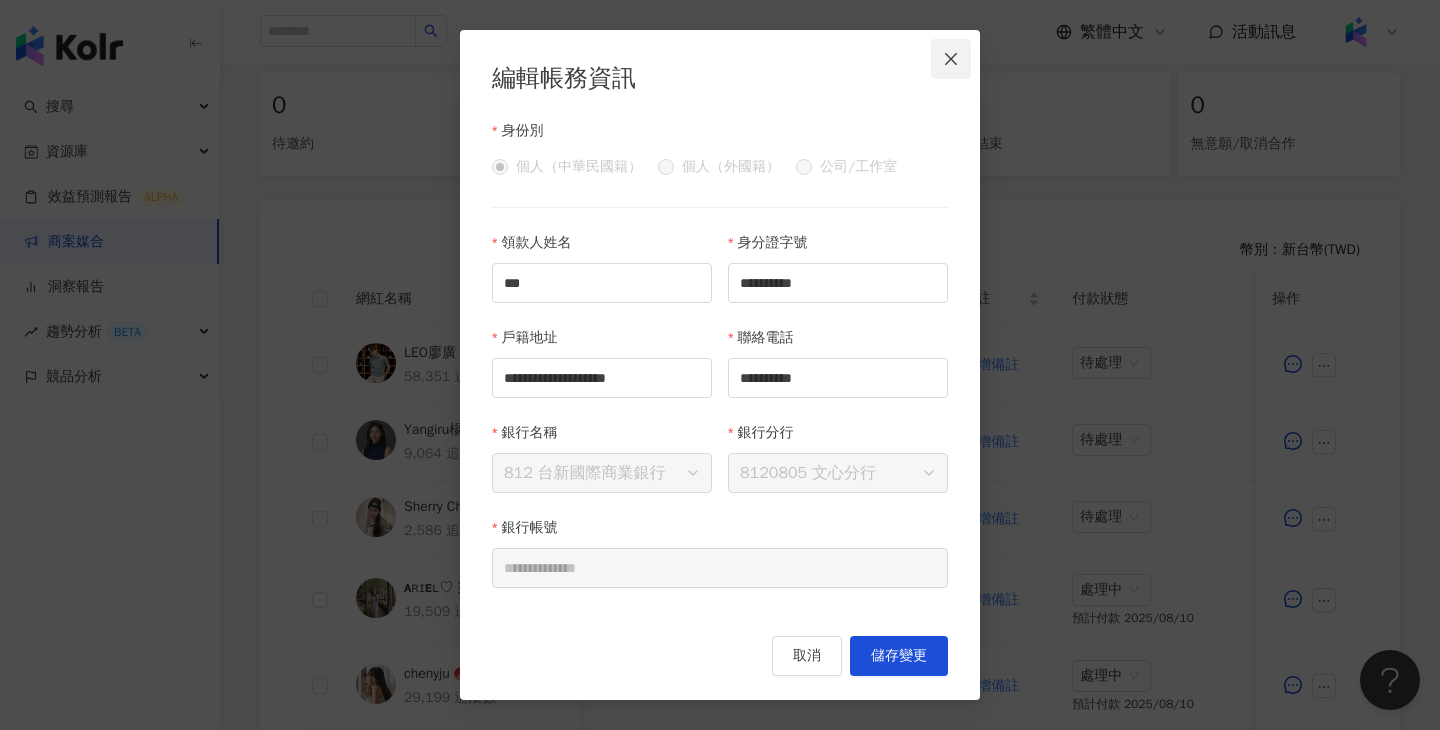 click 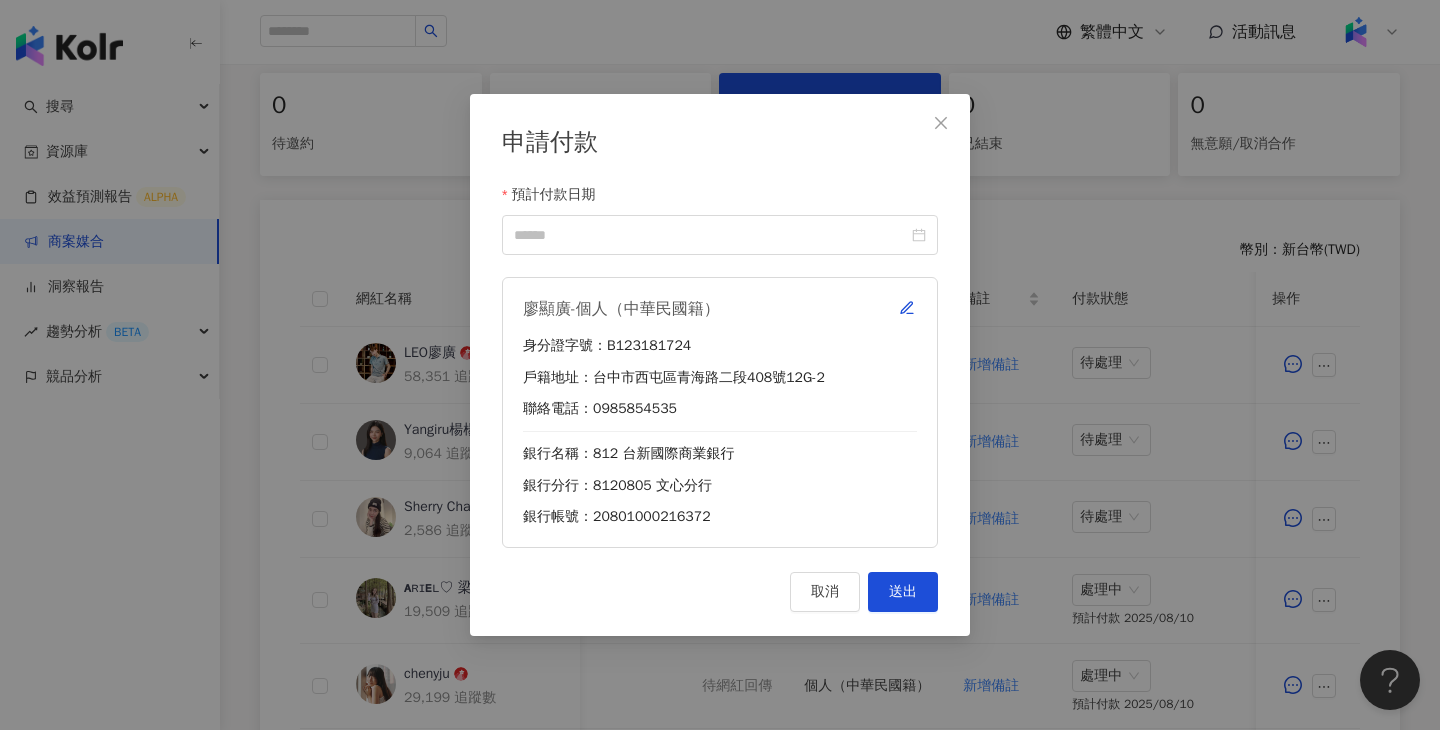 click at bounding box center (941, 123) 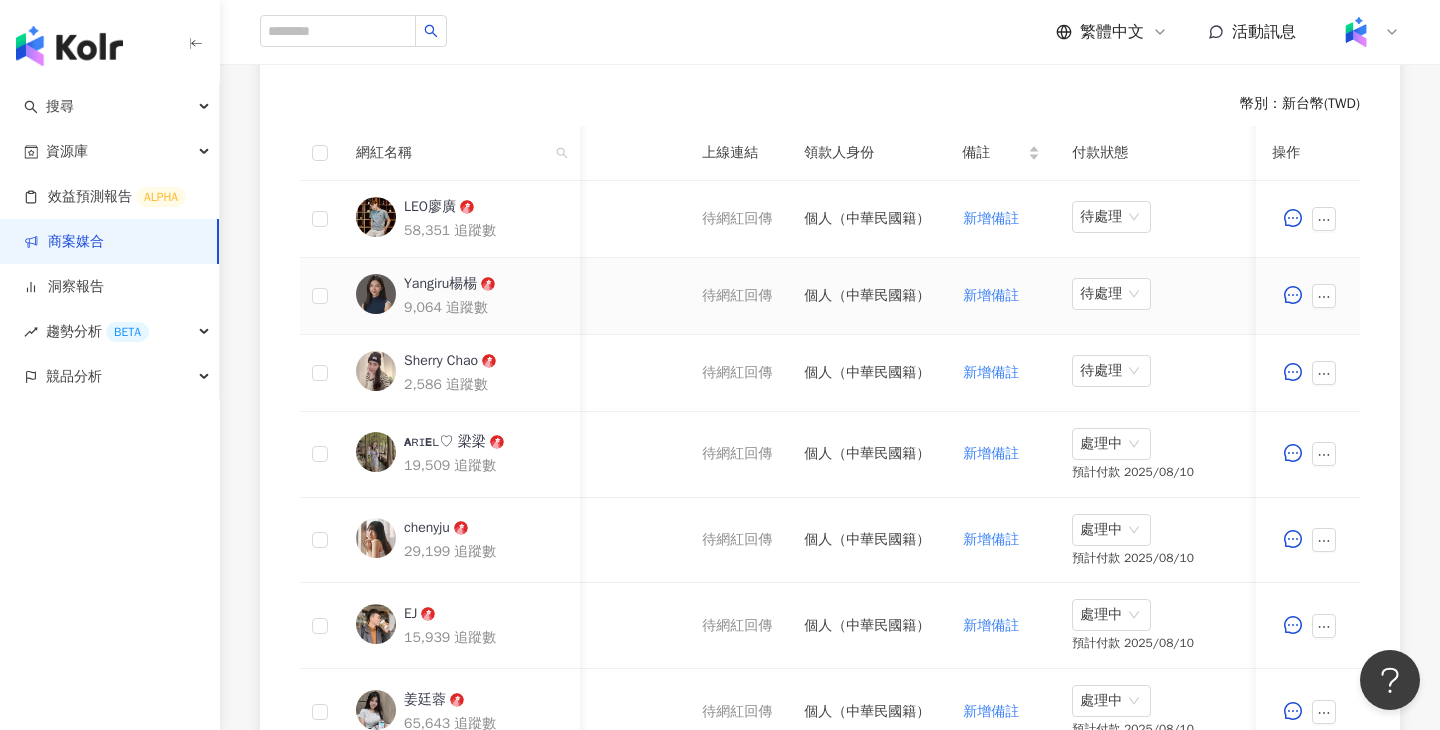 scroll, scrollTop: 587, scrollLeft: 0, axis: vertical 